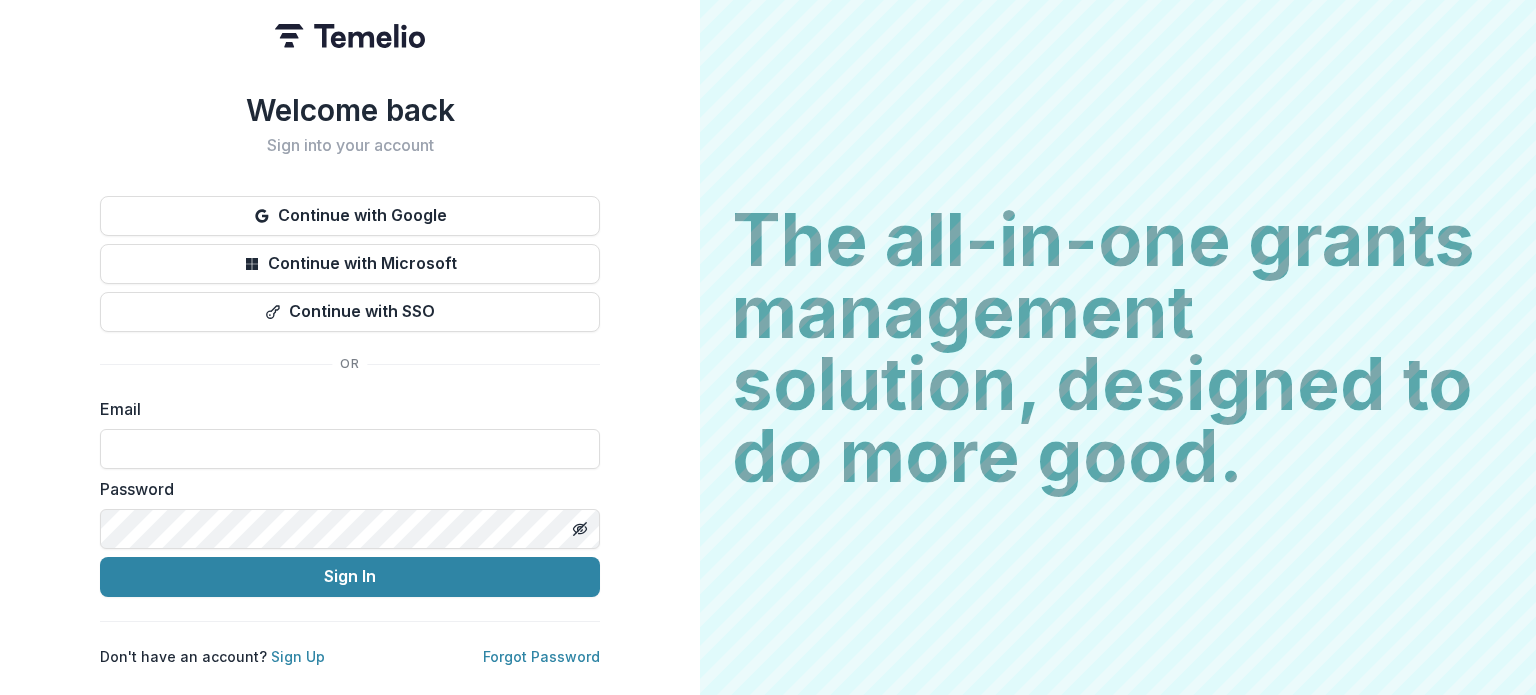 scroll, scrollTop: 0, scrollLeft: 0, axis: both 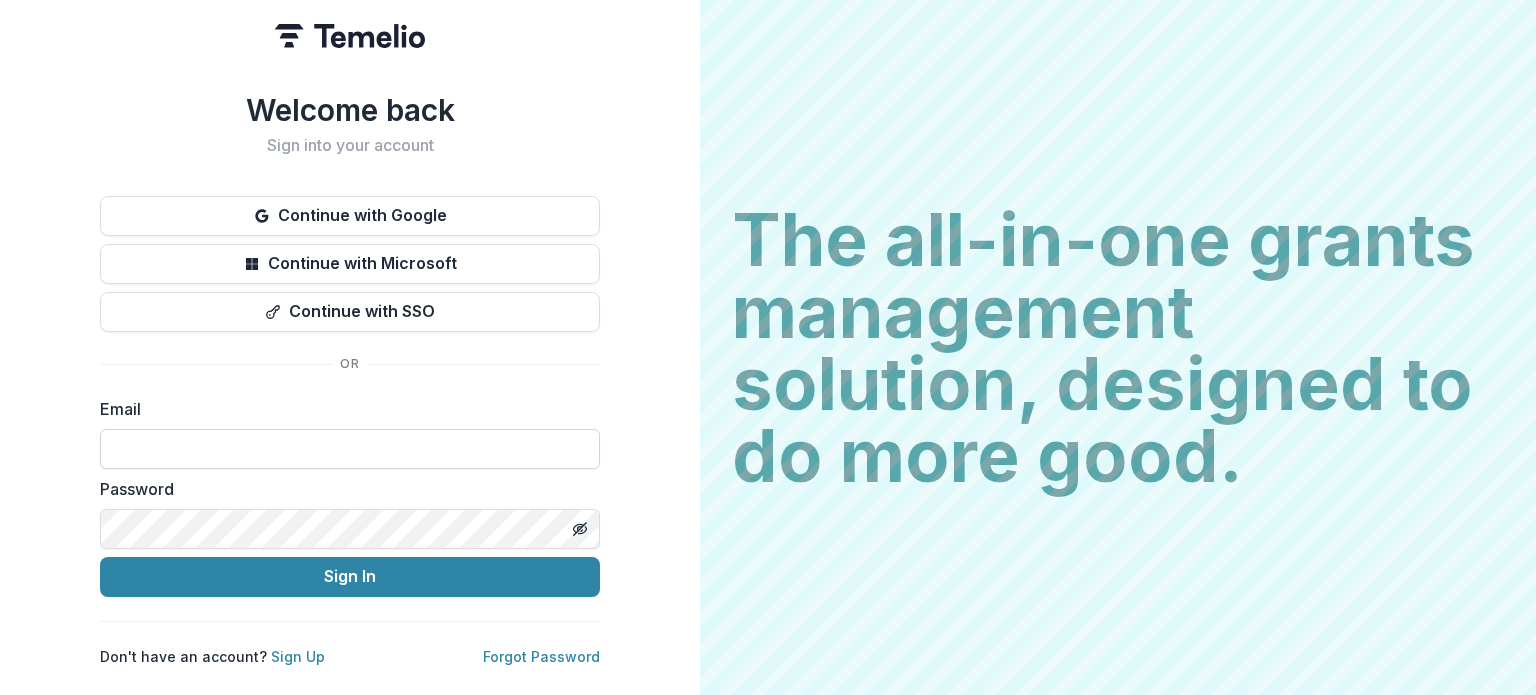 click at bounding box center (350, 449) 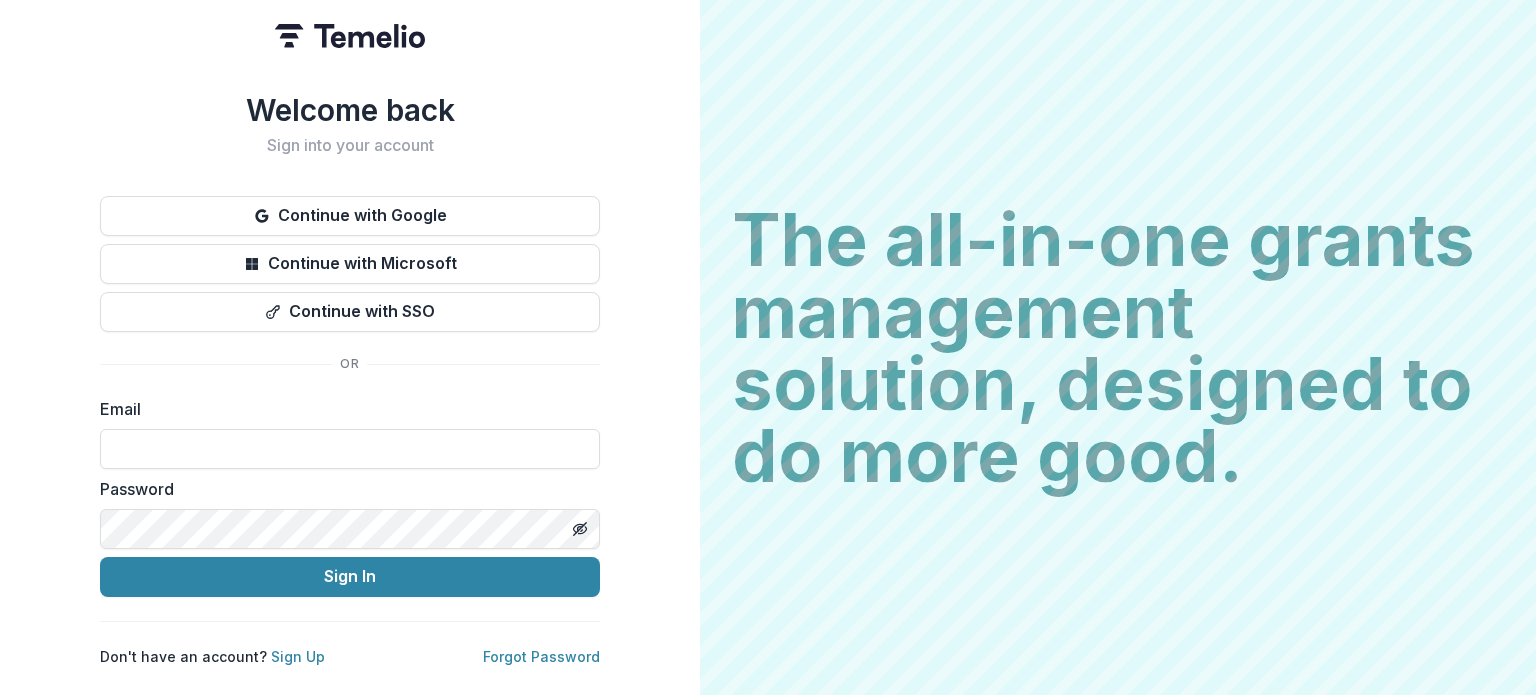 click on "Welcome back Sign into your account Continue with Google Continue with Microsoft Continue with SSO Email Password Sign In Don't have an account?   Sign Up Forgot Password" at bounding box center (350, 379) 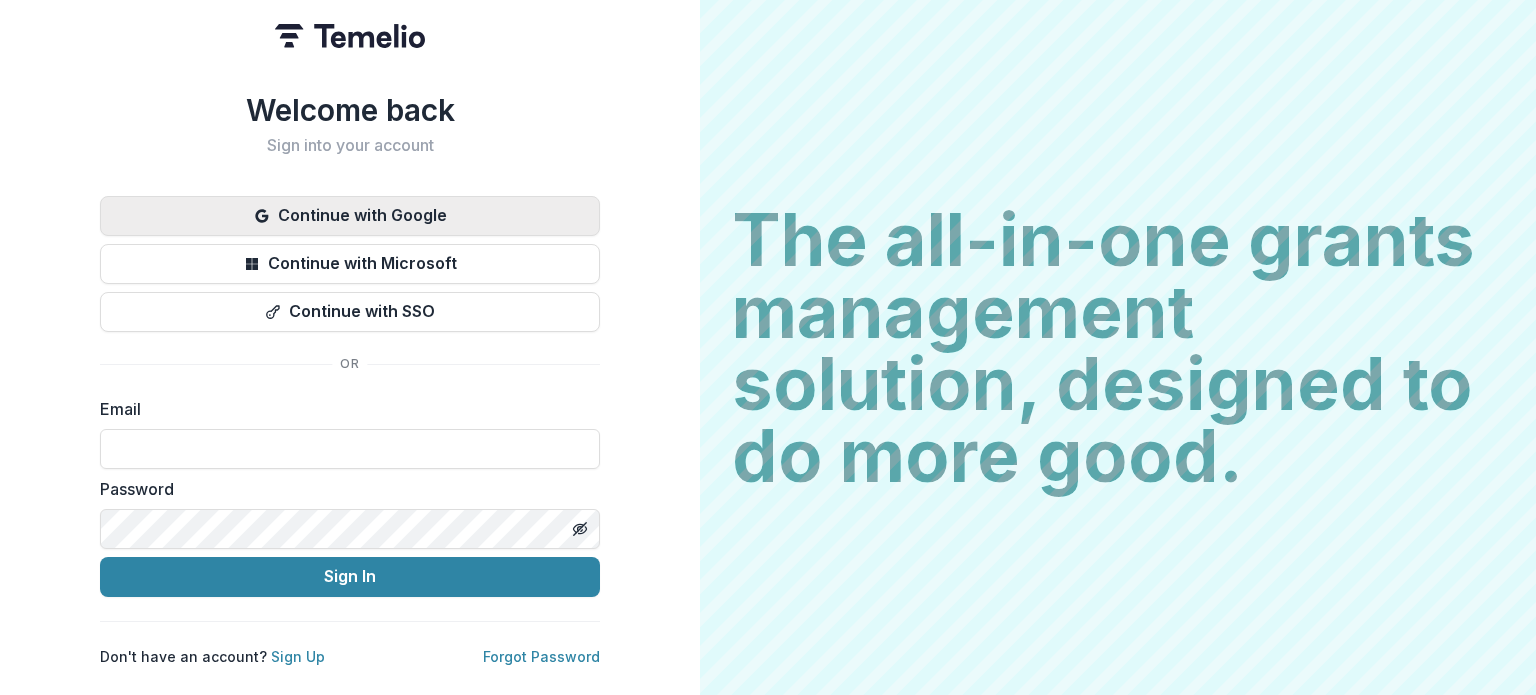click on "Continue with Google" at bounding box center [350, 216] 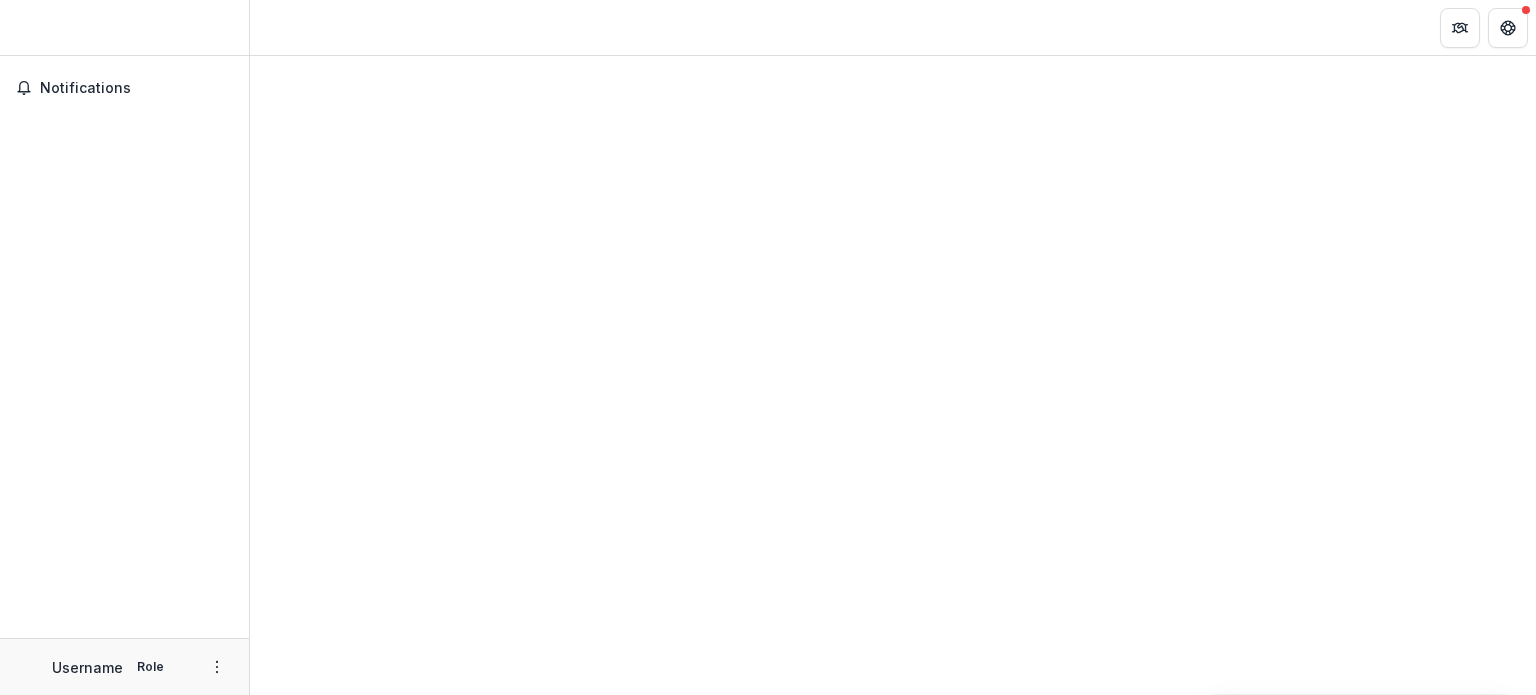 scroll, scrollTop: 0, scrollLeft: 0, axis: both 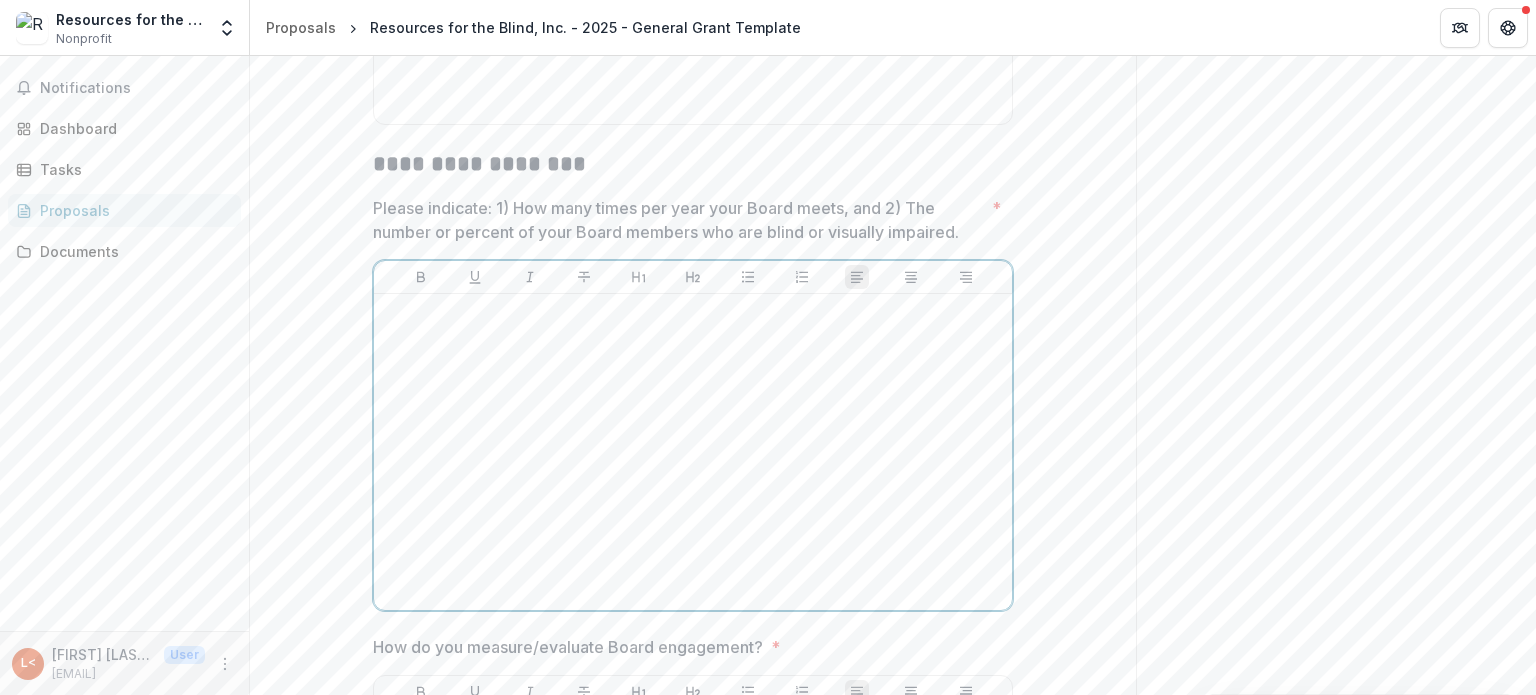 click at bounding box center (693, 452) 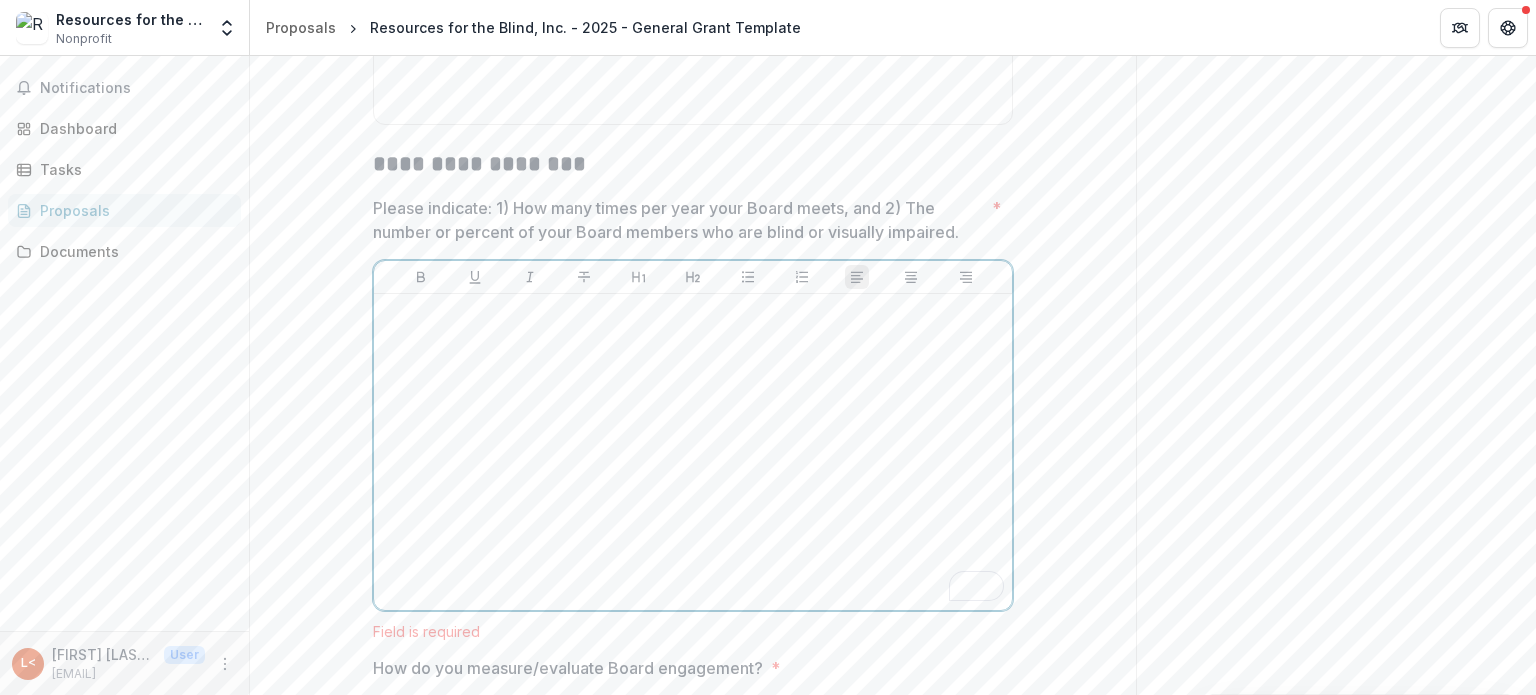 click at bounding box center (693, 313) 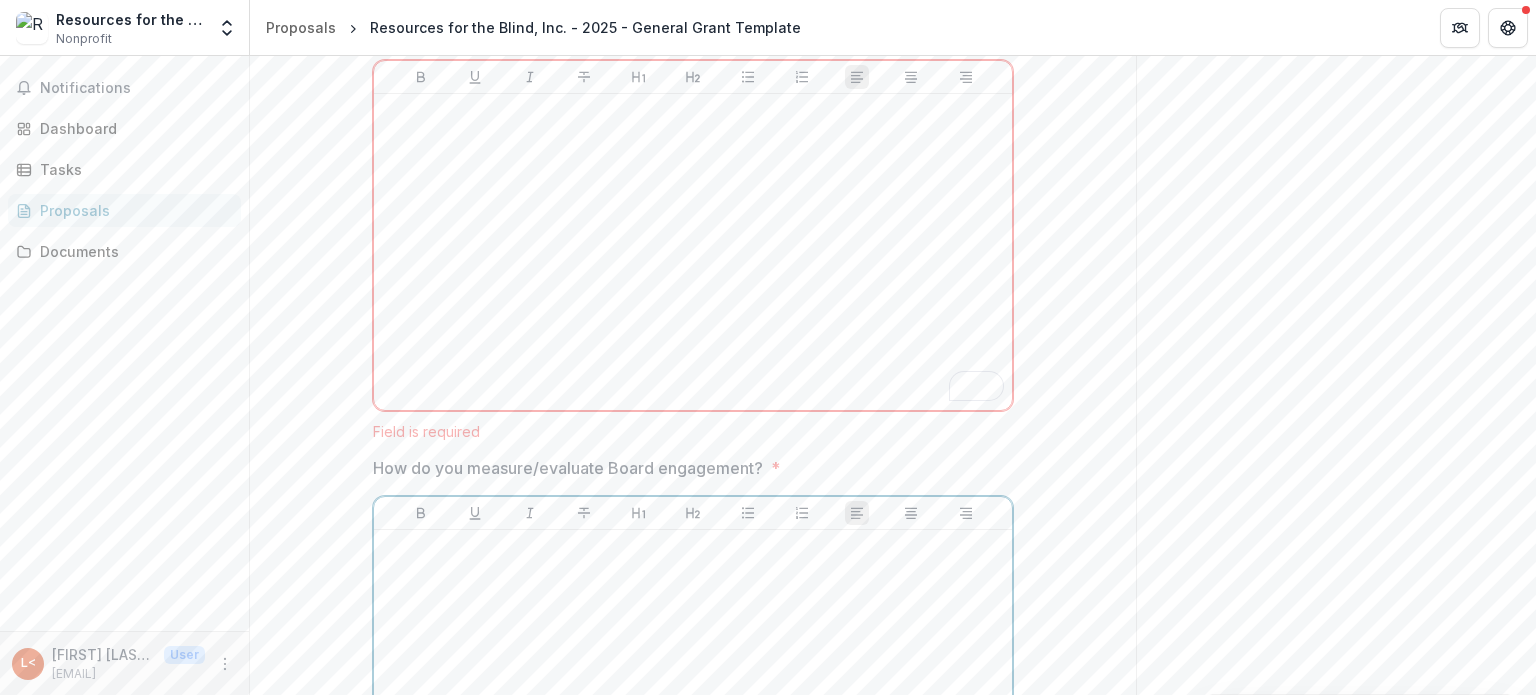 click at bounding box center (693, 688) 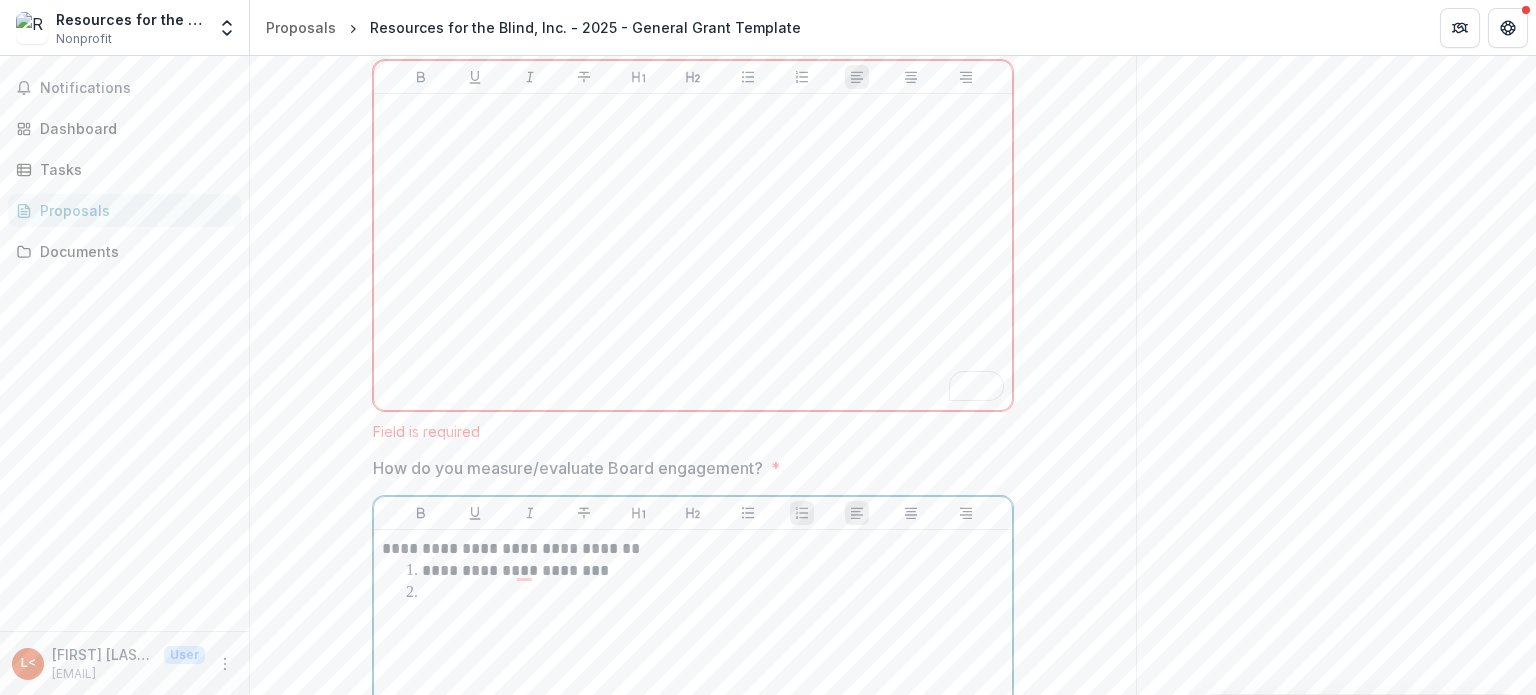 scroll, scrollTop: 3300, scrollLeft: 0, axis: vertical 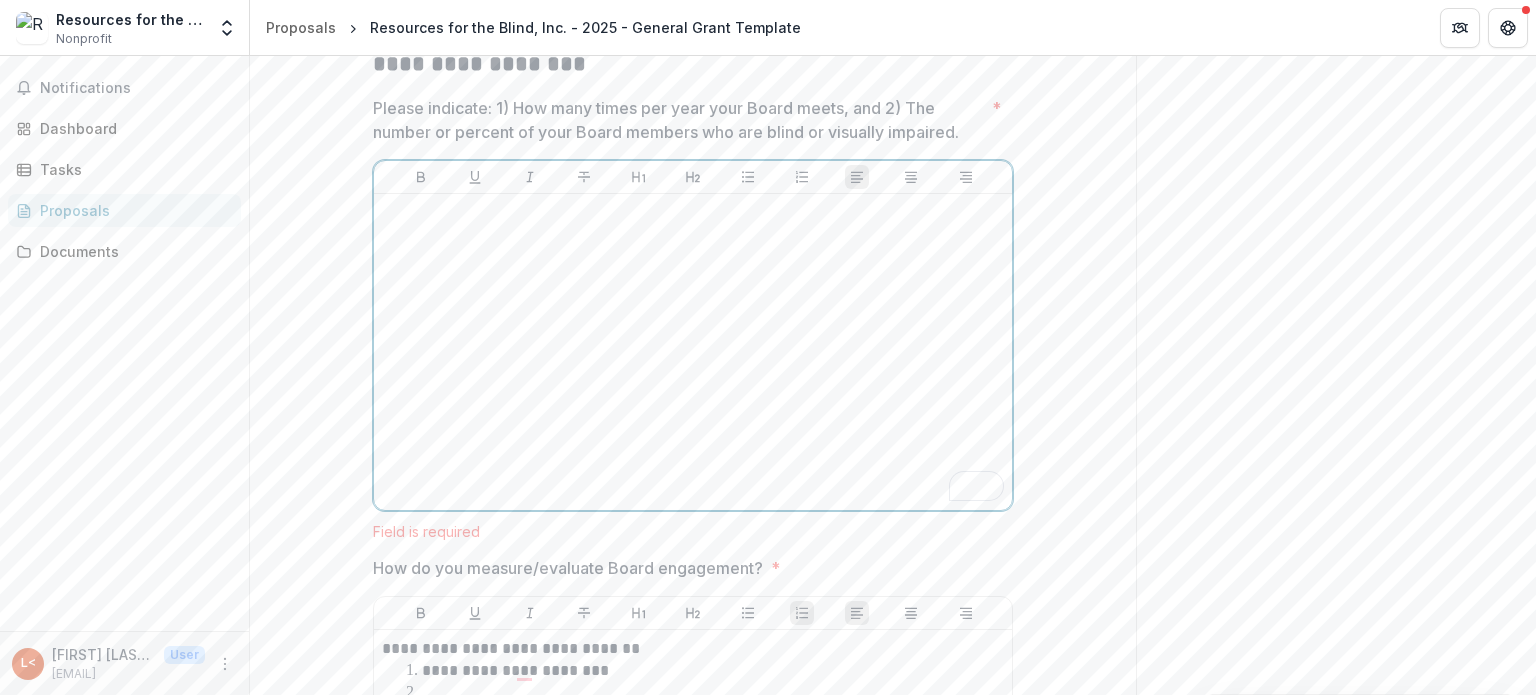 click at bounding box center [693, 352] 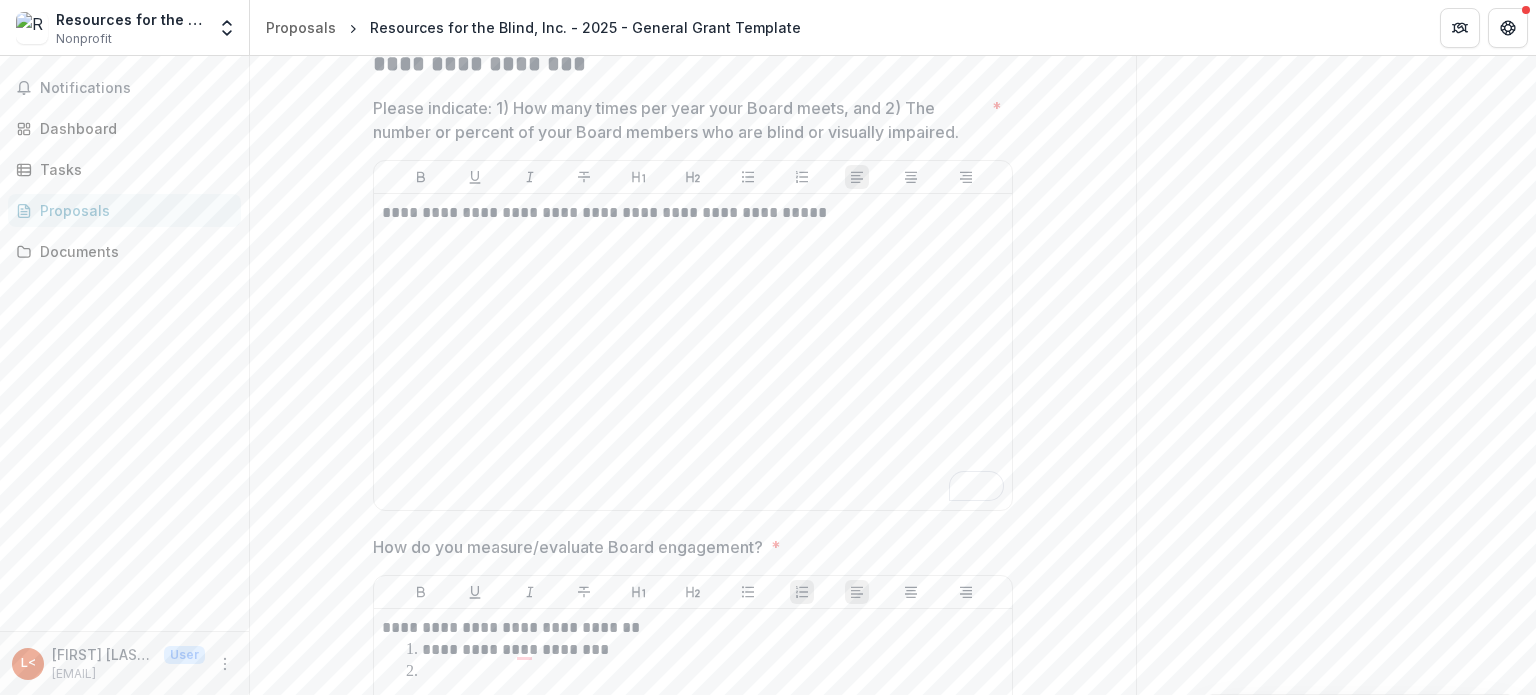 click on "**********" at bounding box center (893, 194) 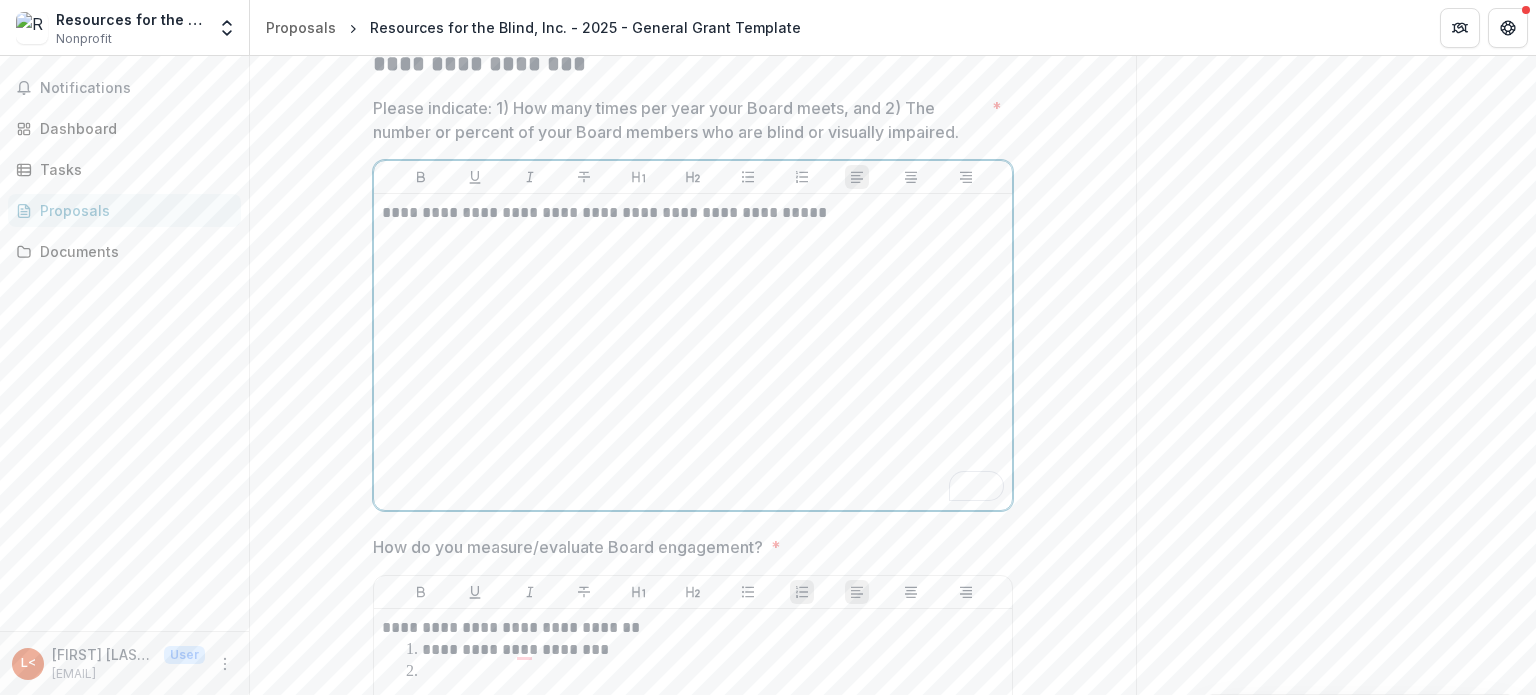click on "**********" at bounding box center [693, 213] 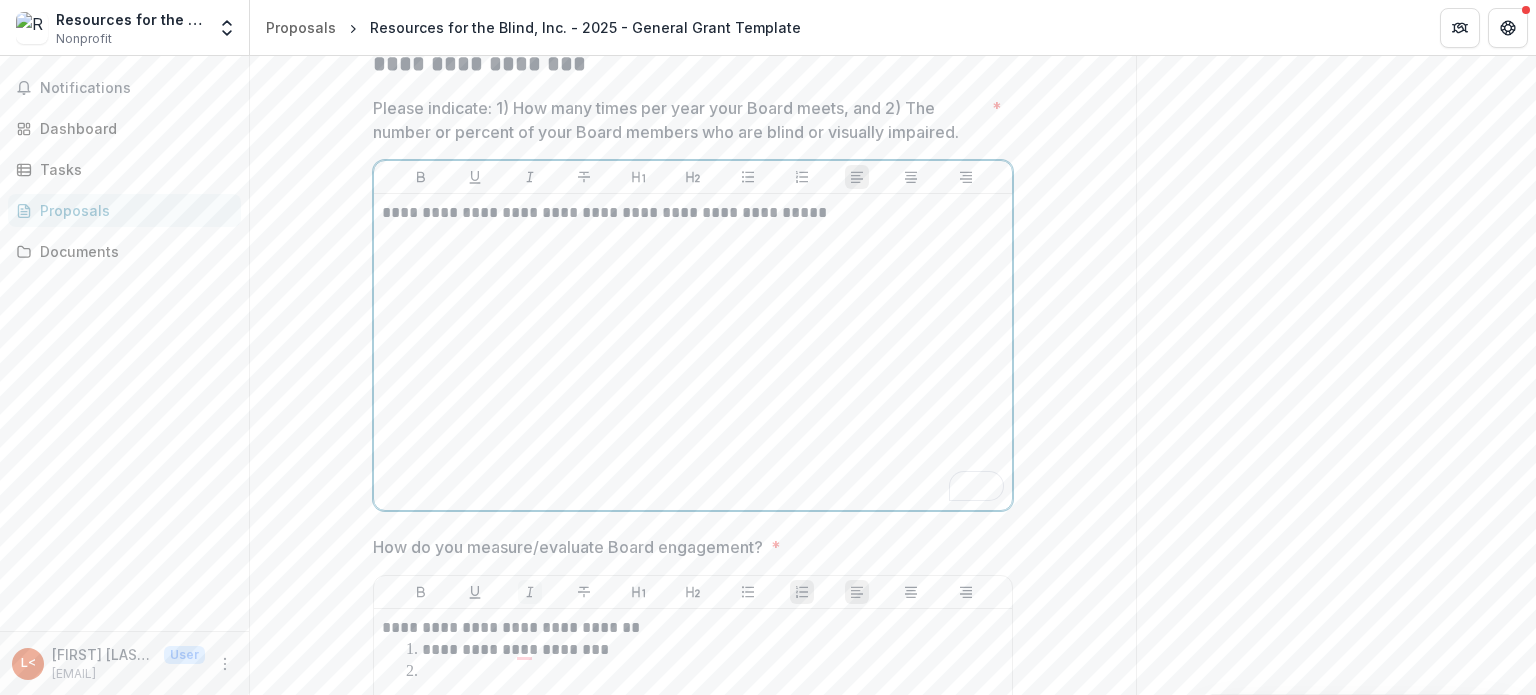scroll, scrollTop: 3400, scrollLeft: 0, axis: vertical 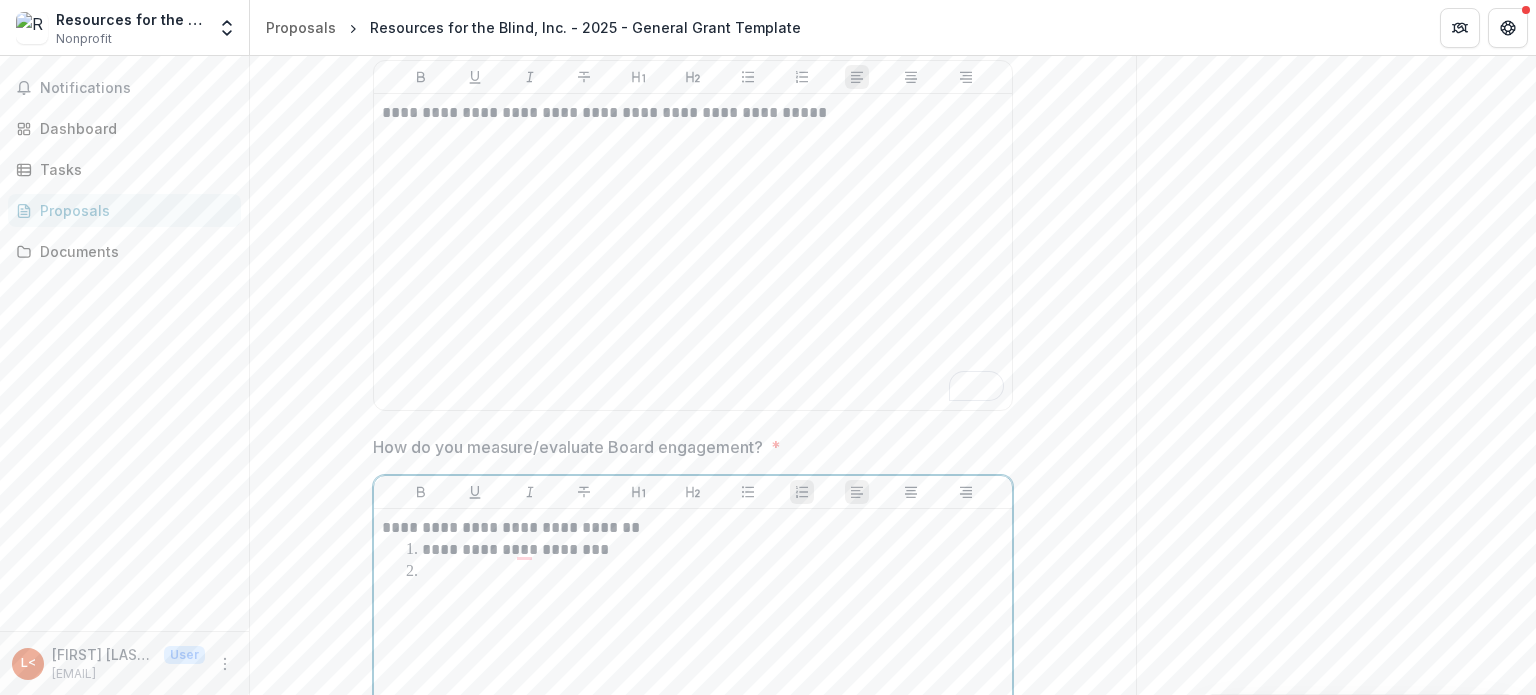 click at bounding box center [705, 572] 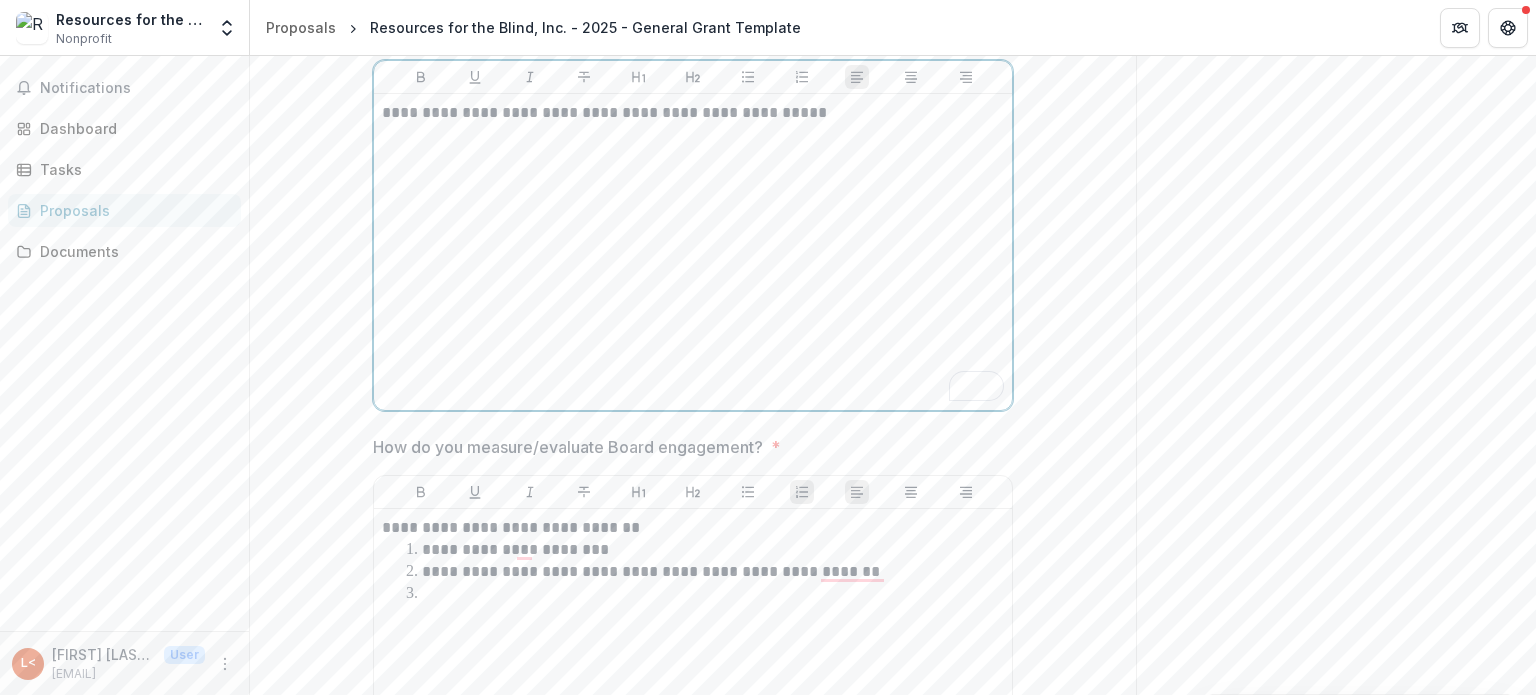 click on "**********" at bounding box center [693, 113] 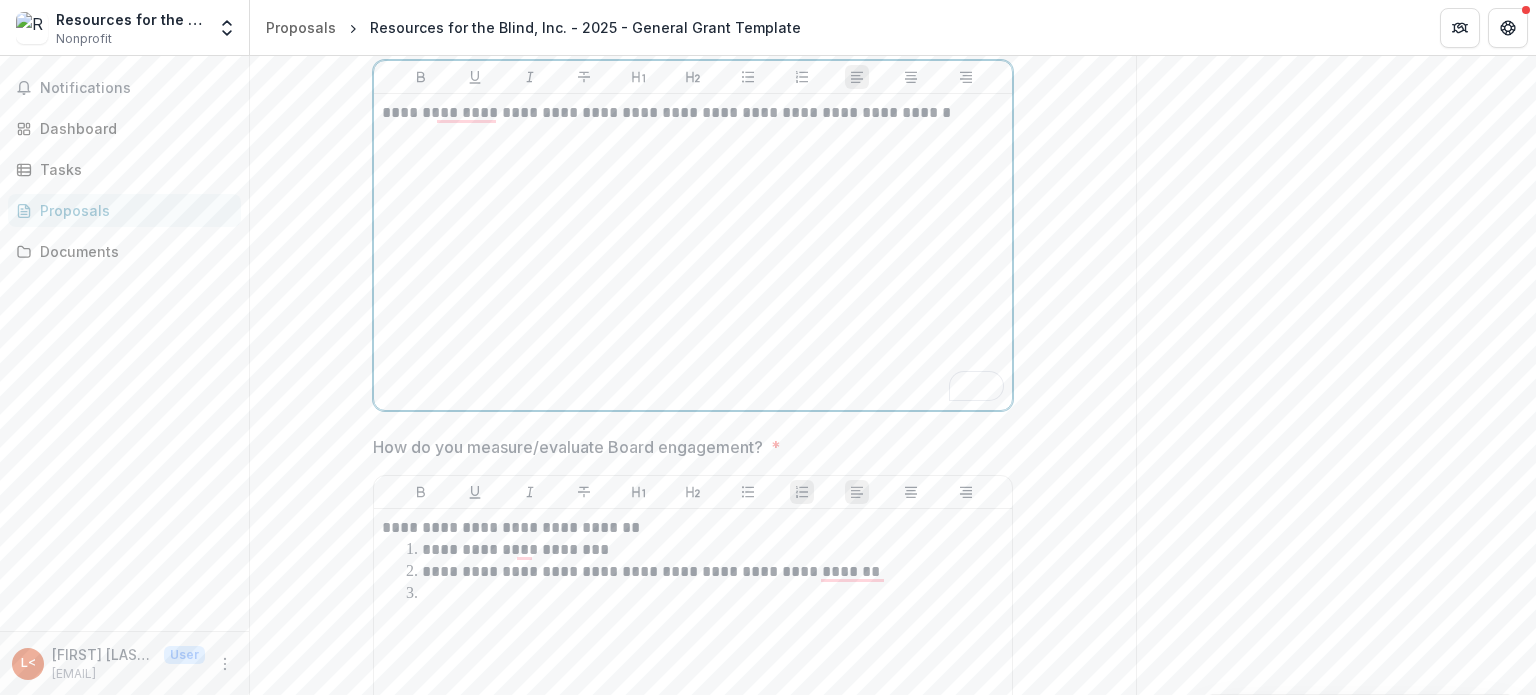 click on "**********" at bounding box center [693, 113] 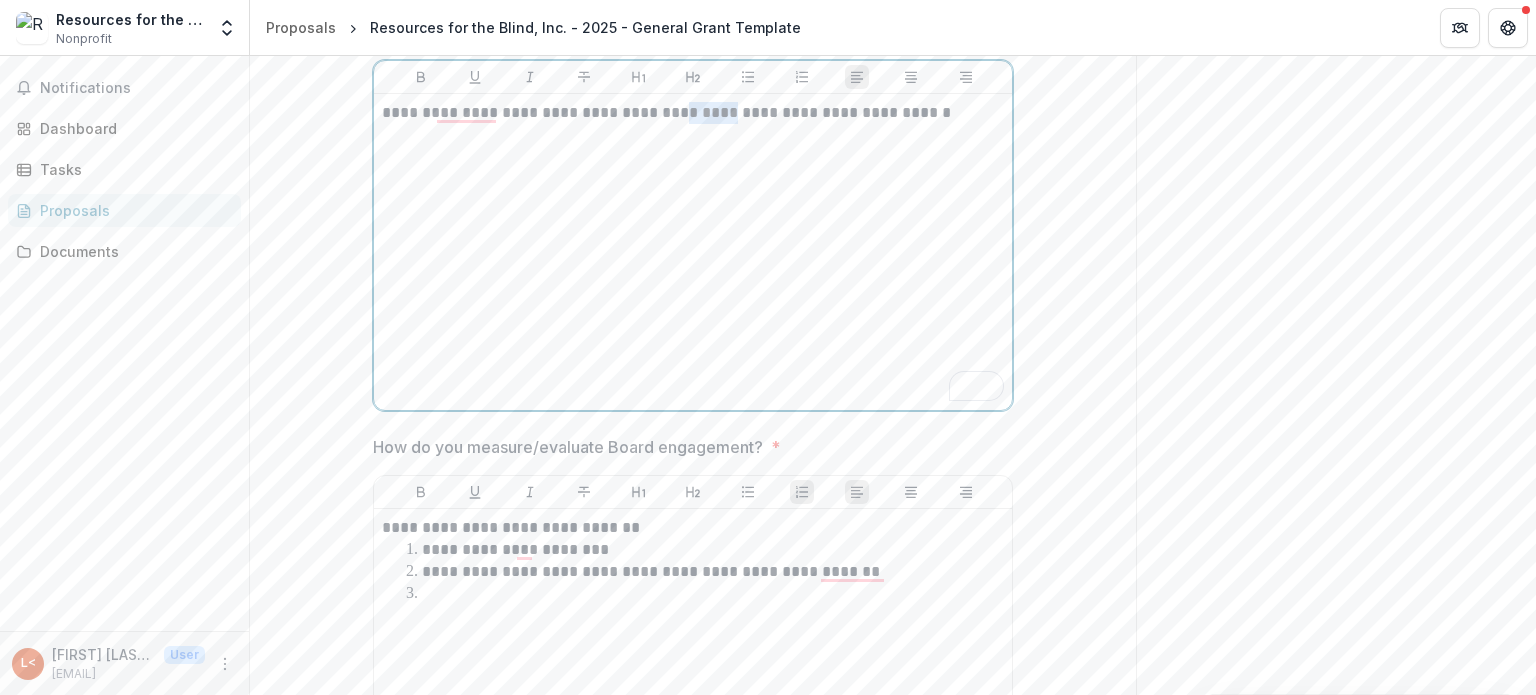 click on "**********" at bounding box center (693, 113) 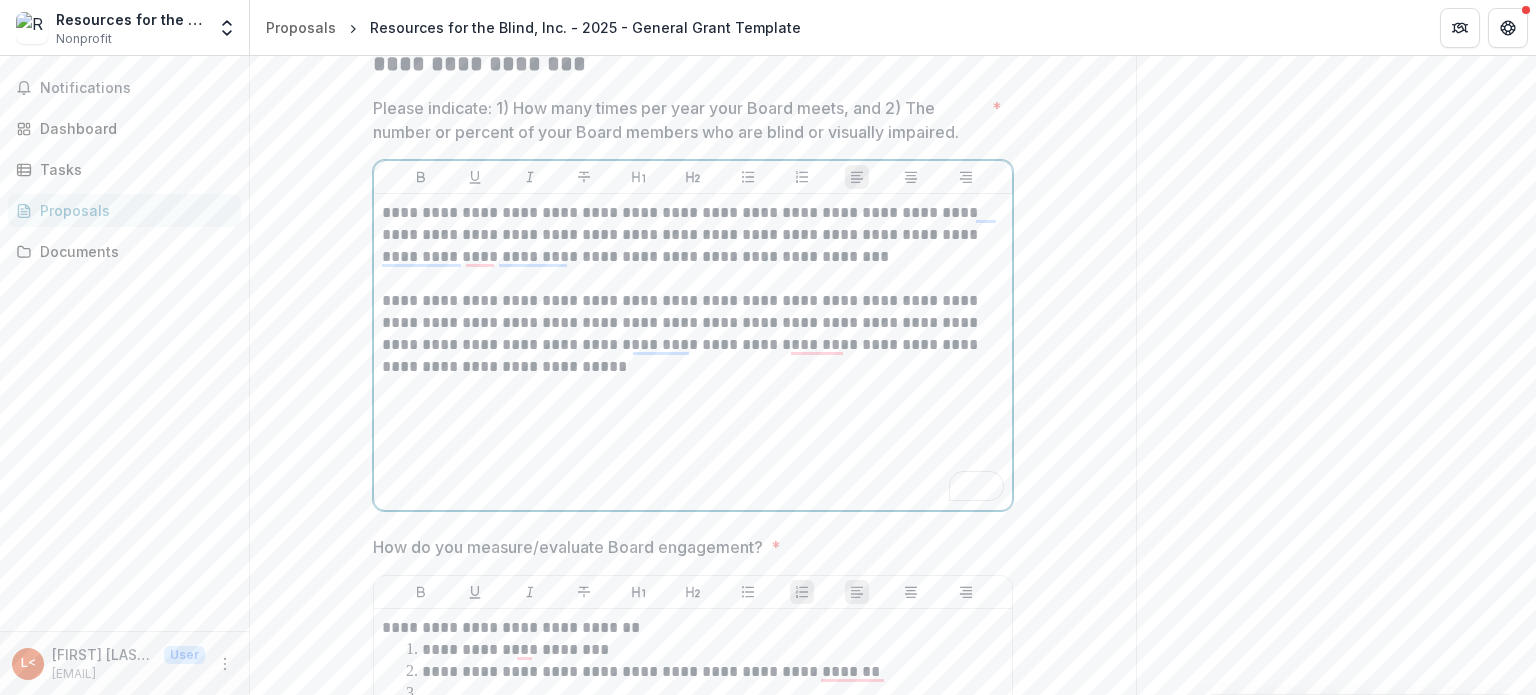 scroll, scrollTop: 3400, scrollLeft: 0, axis: vertical 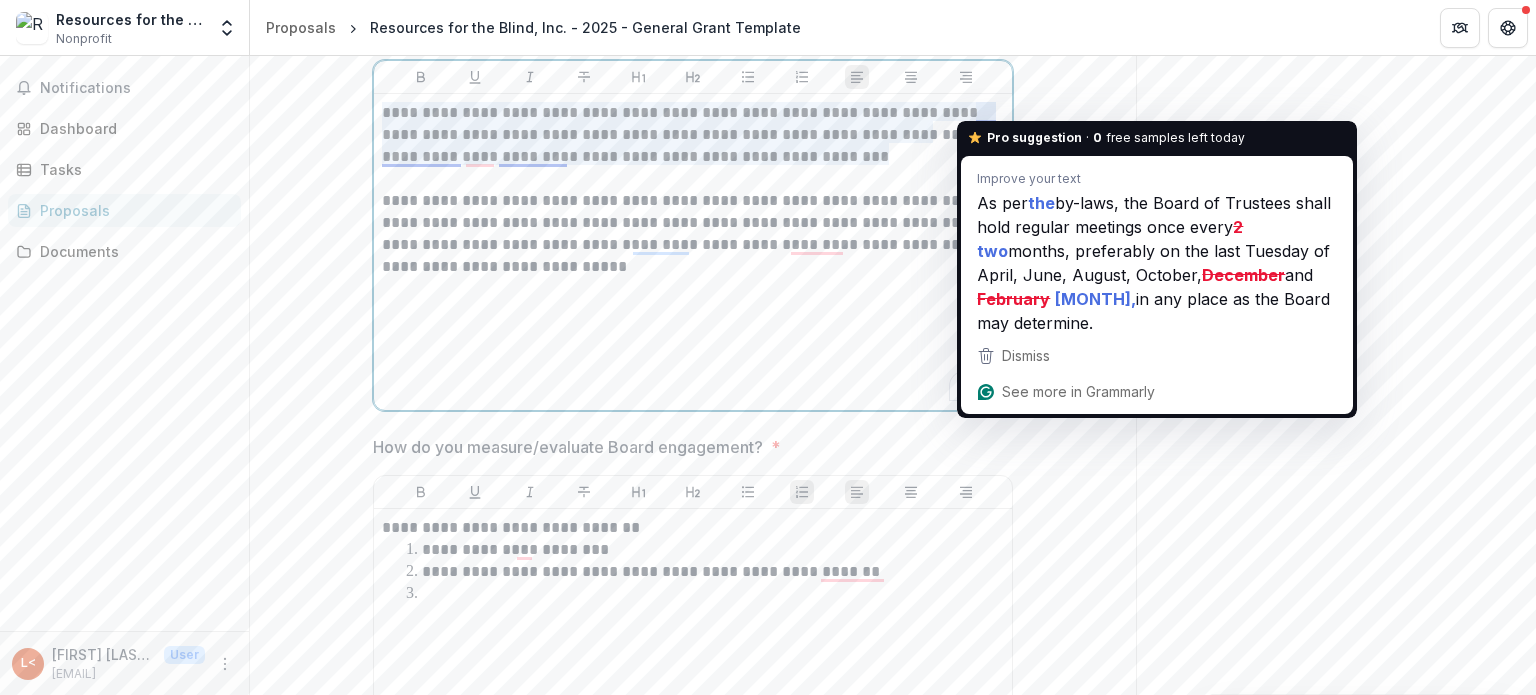 type 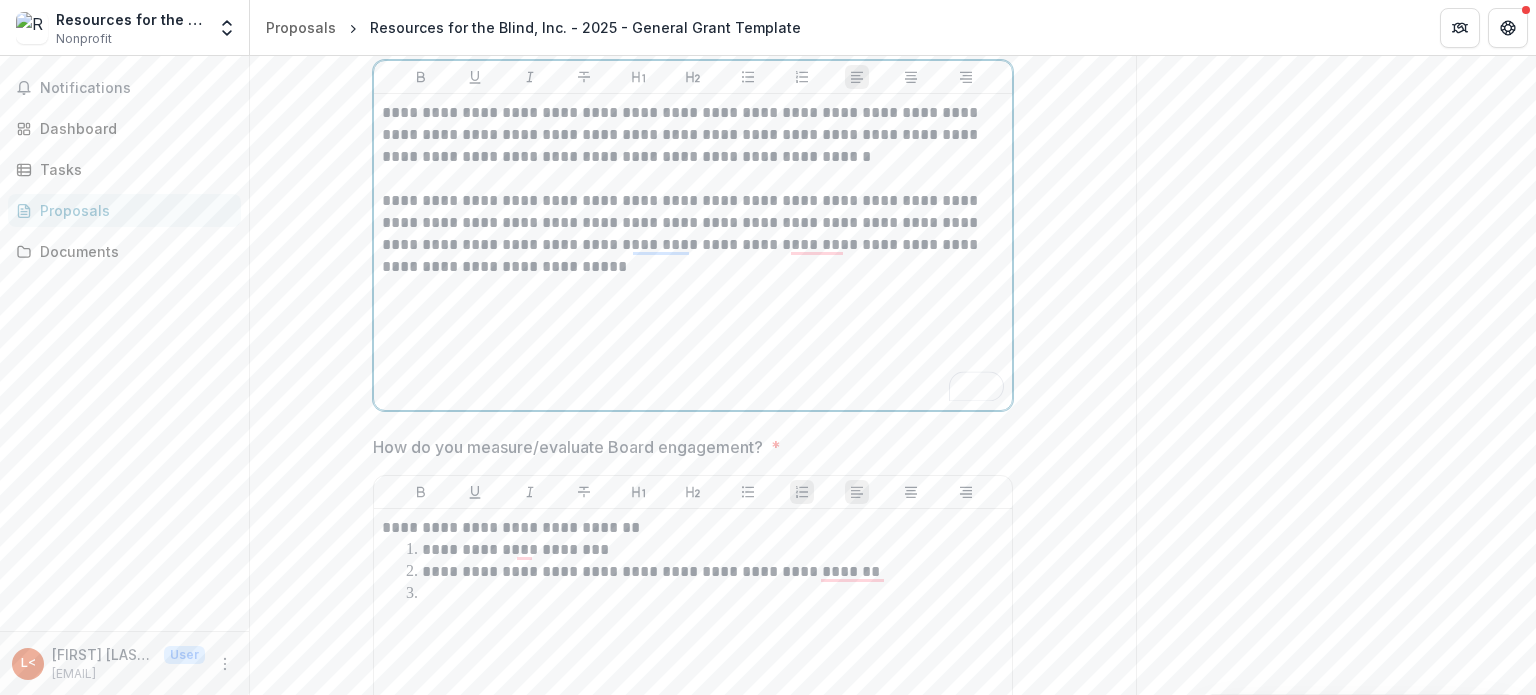 click on "**********" at bounding box center (693, 135) 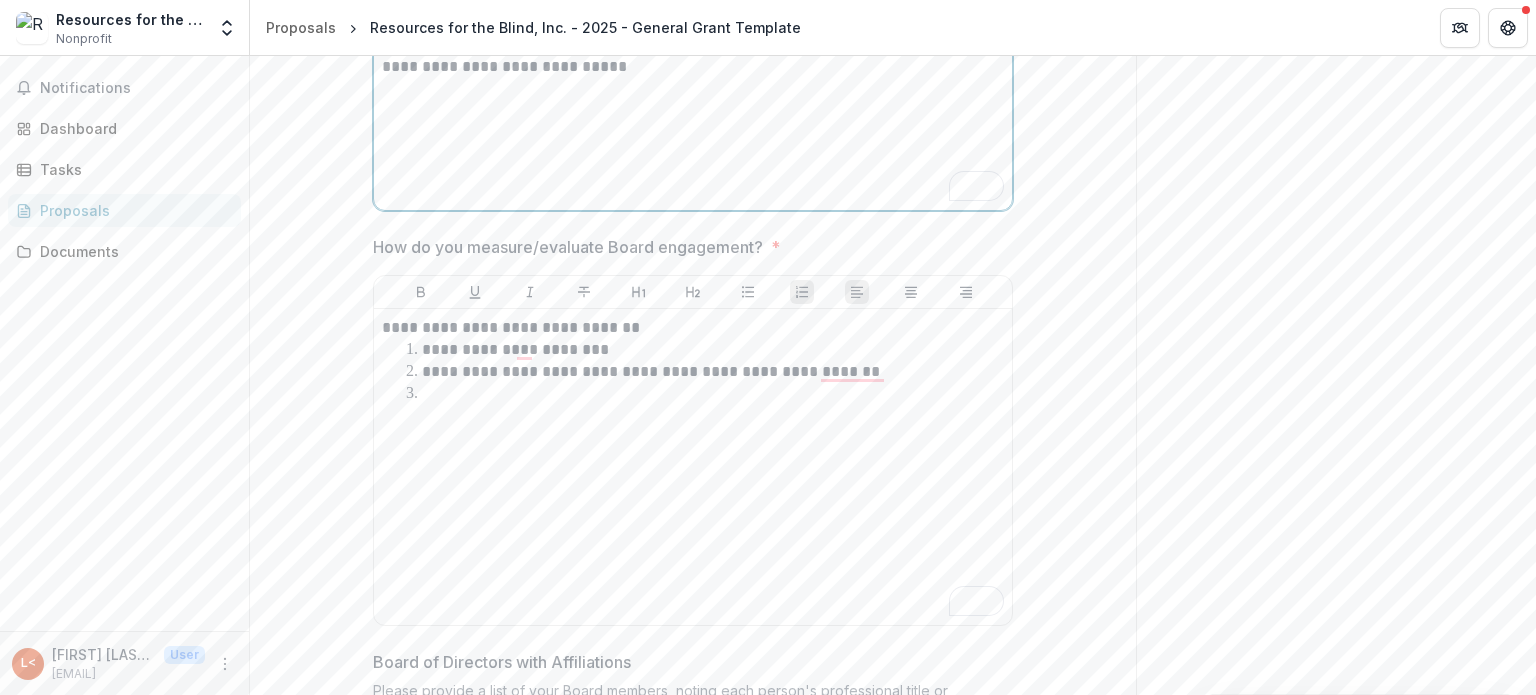 scroll, scrollTop: 3800, scrollLeft: 0, axis: vertical 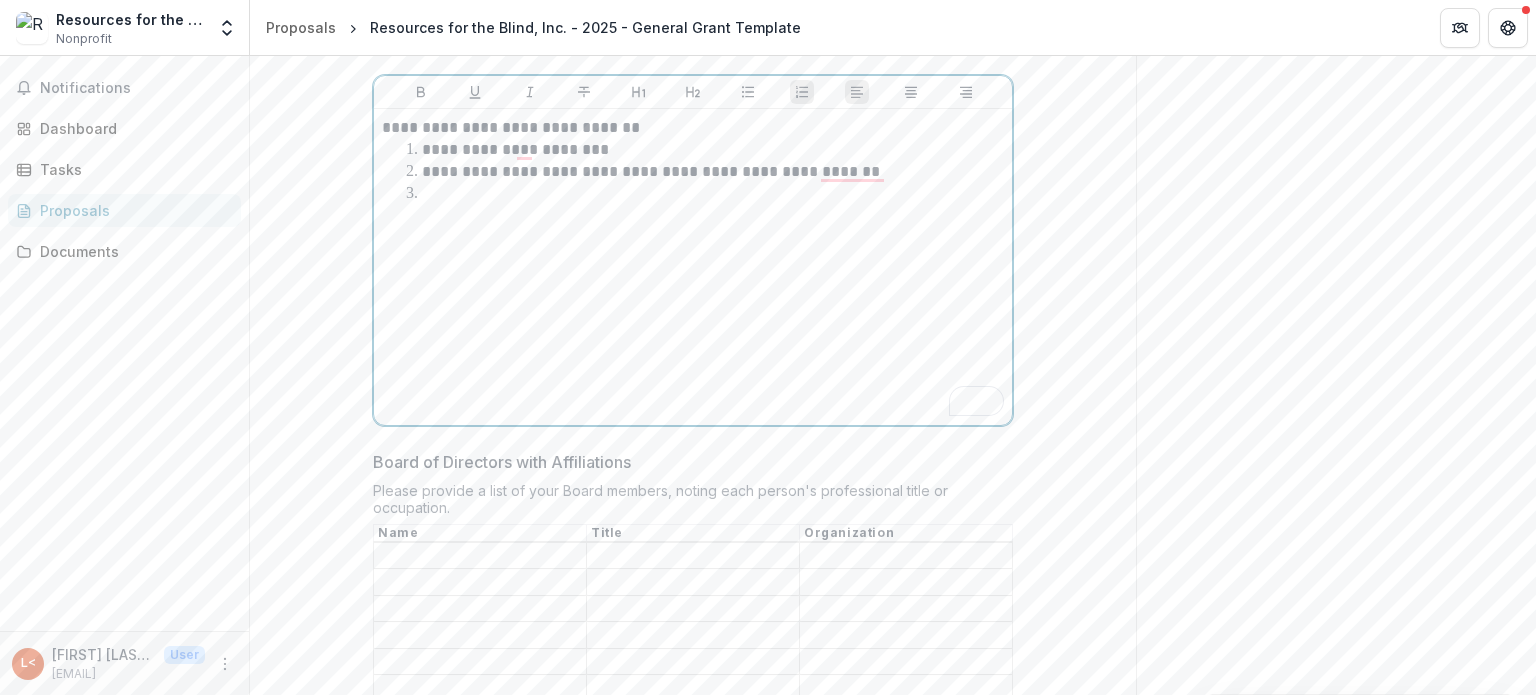 click at bounding box center [705, 194] 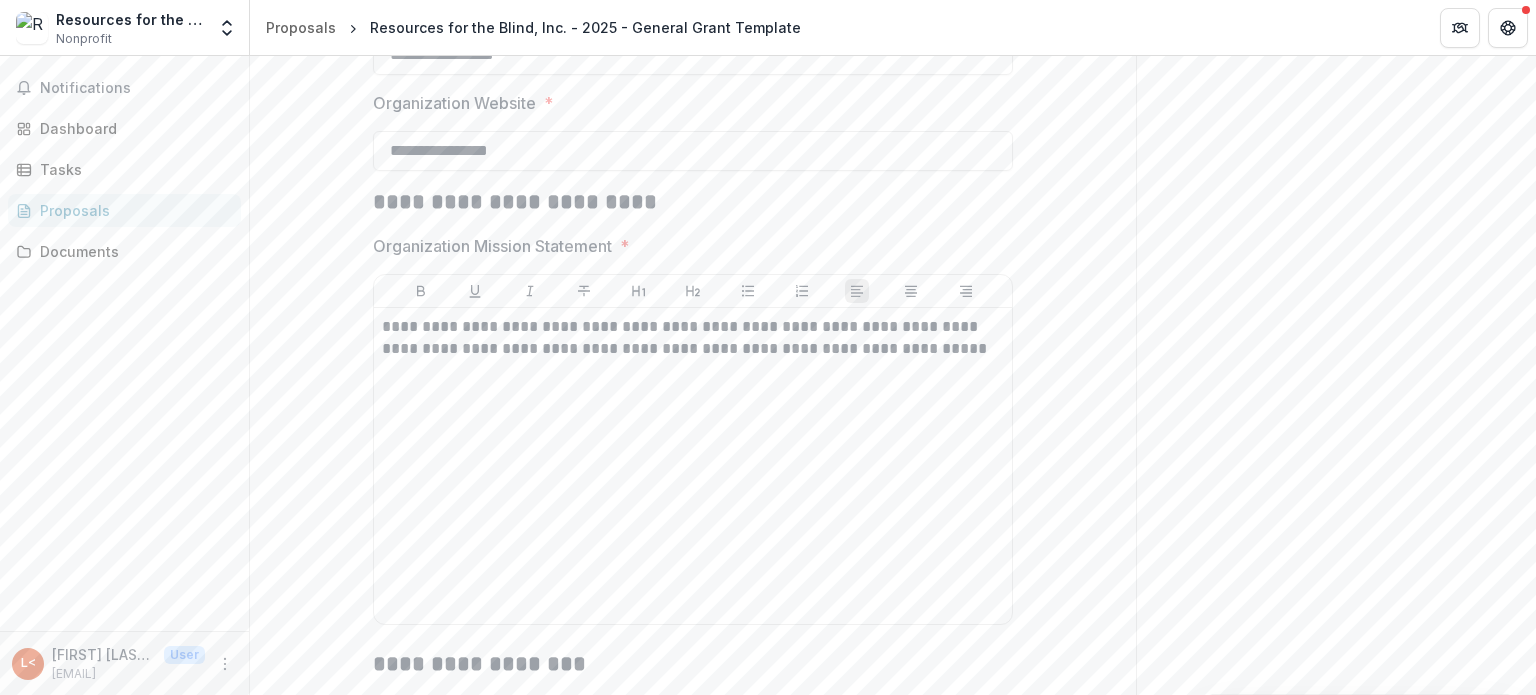 scroll, scrollTop: 2600, scrollLeft: 0, axis: vertical 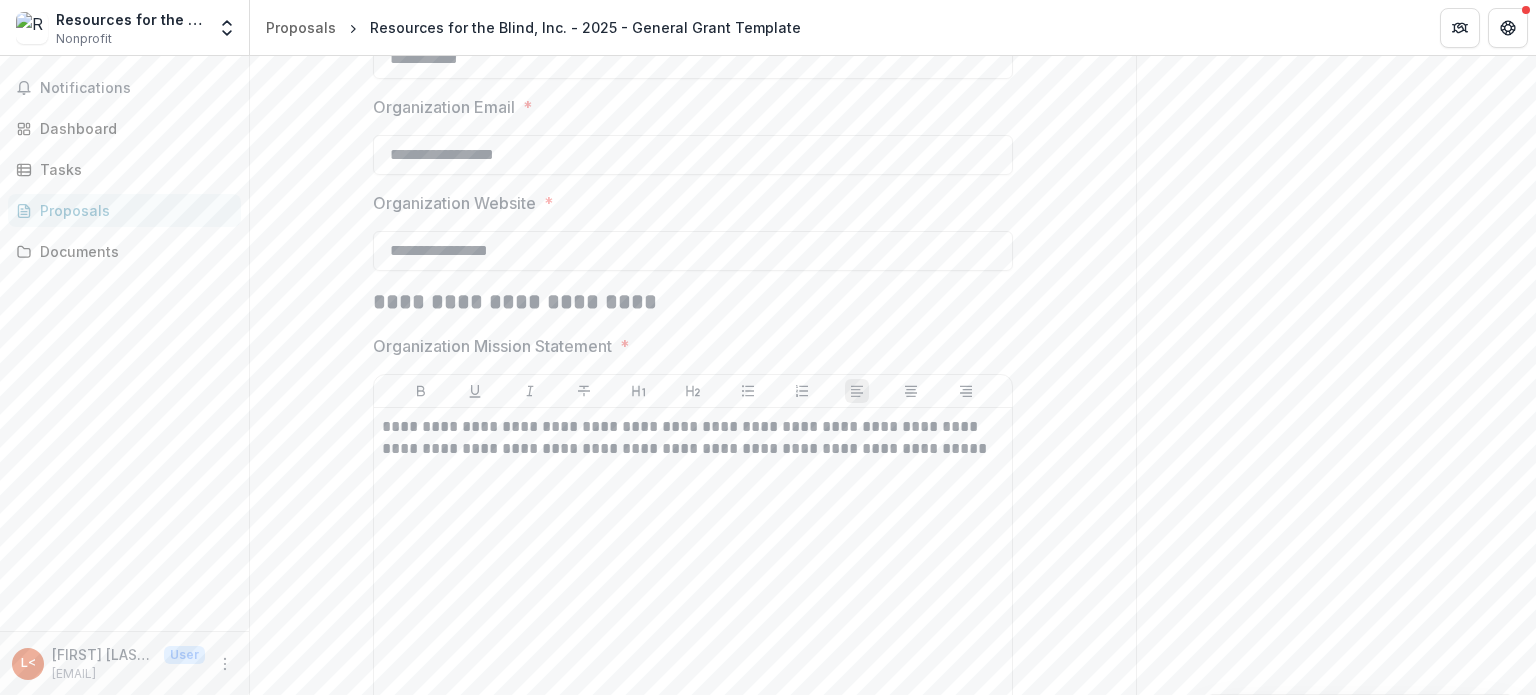 drag, startPoint x: 1535, startPoint y: 330, endPoint x: 1535, endPoint y: 116, distance: 214 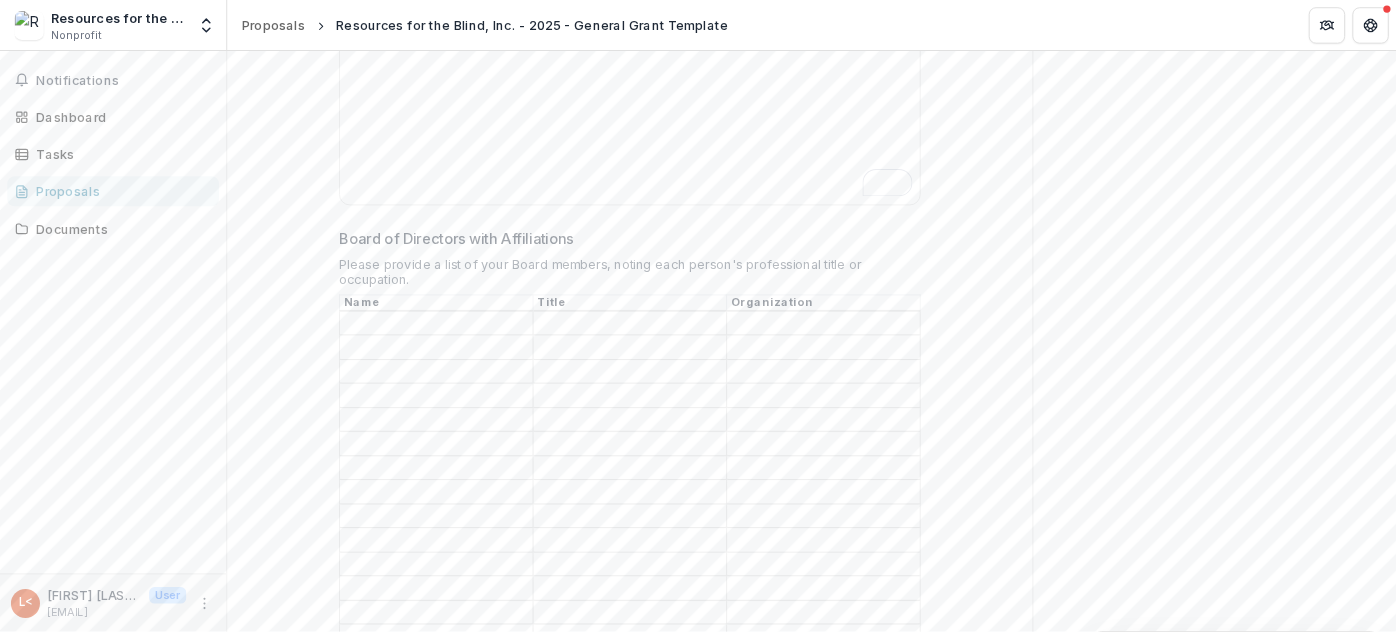 scroll, scrollTop: 3900, scrollLeft: 0, axis: vertical 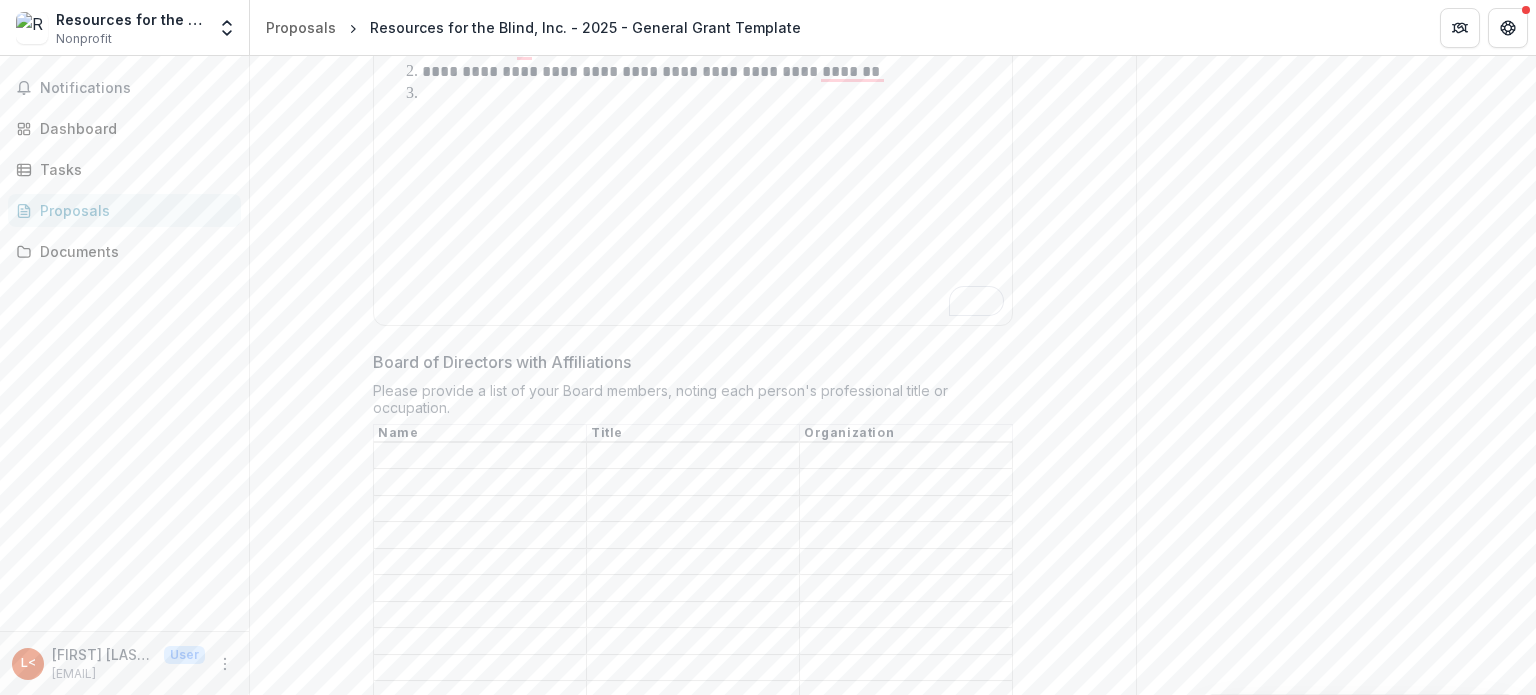 click on "Board of Directors with Affiliations" at bounding box center (480, 456) 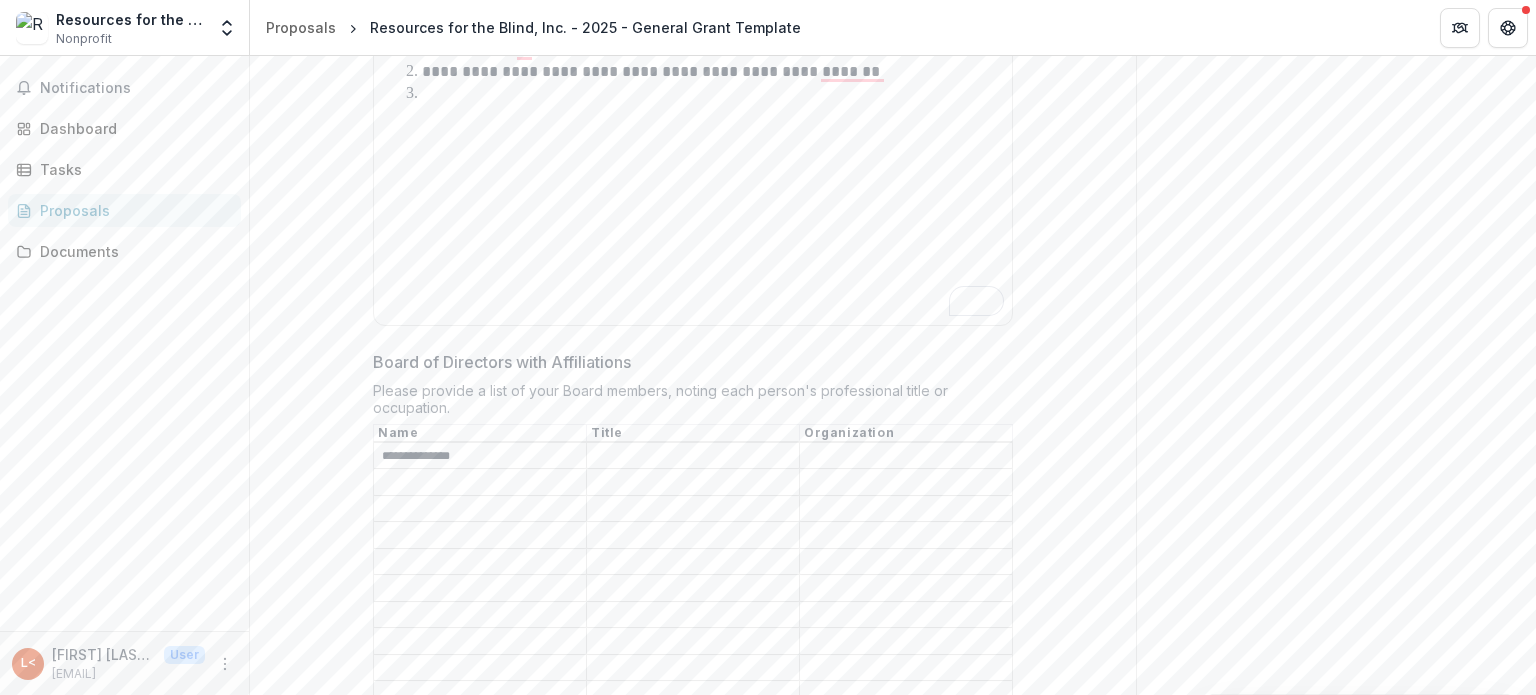 type on "**********" 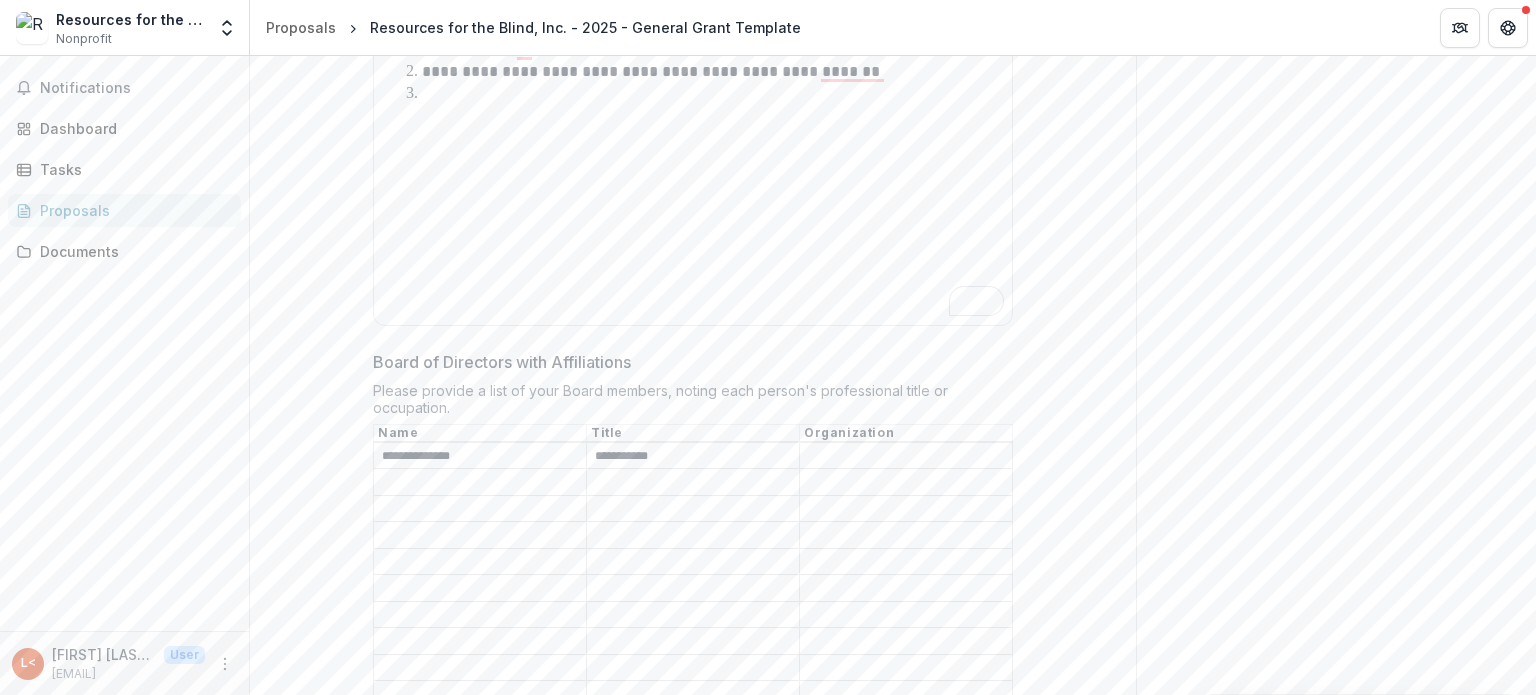 type on "**********" 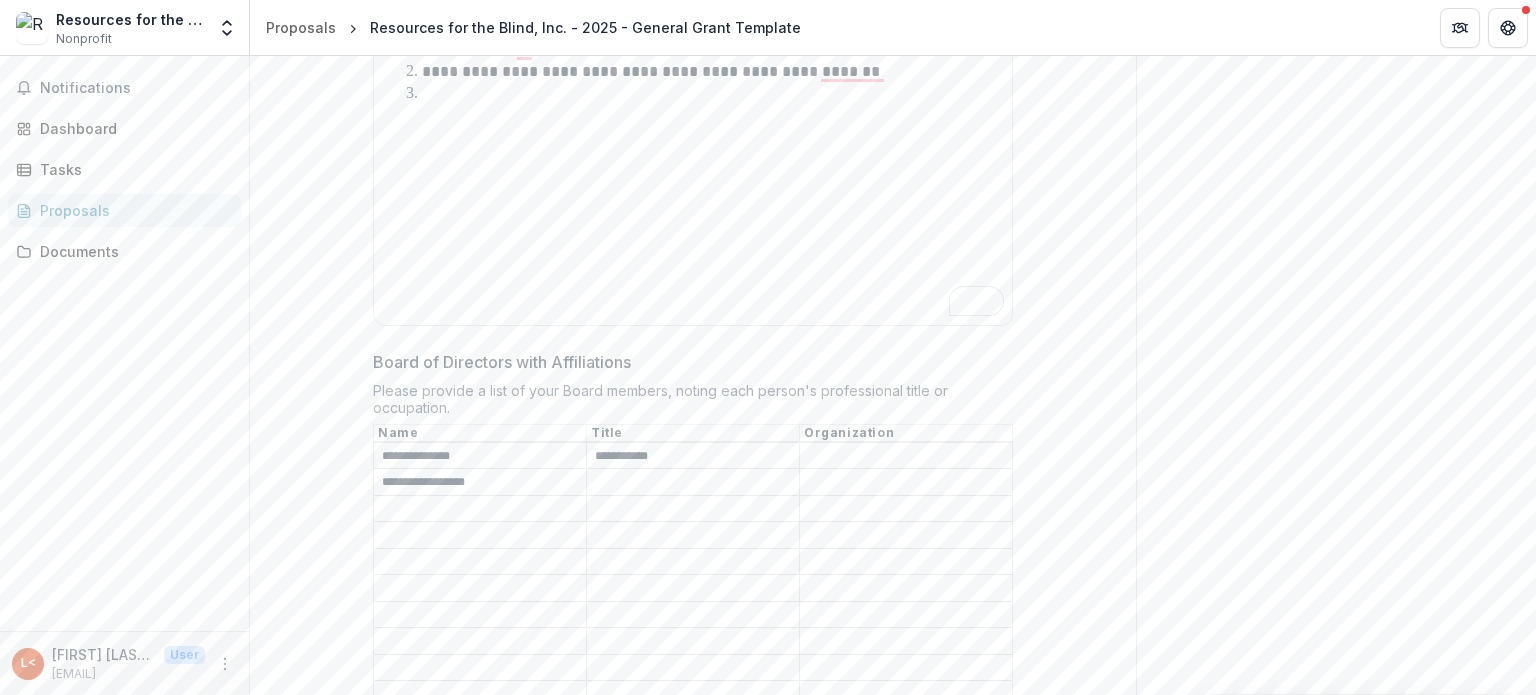 type on "**********" 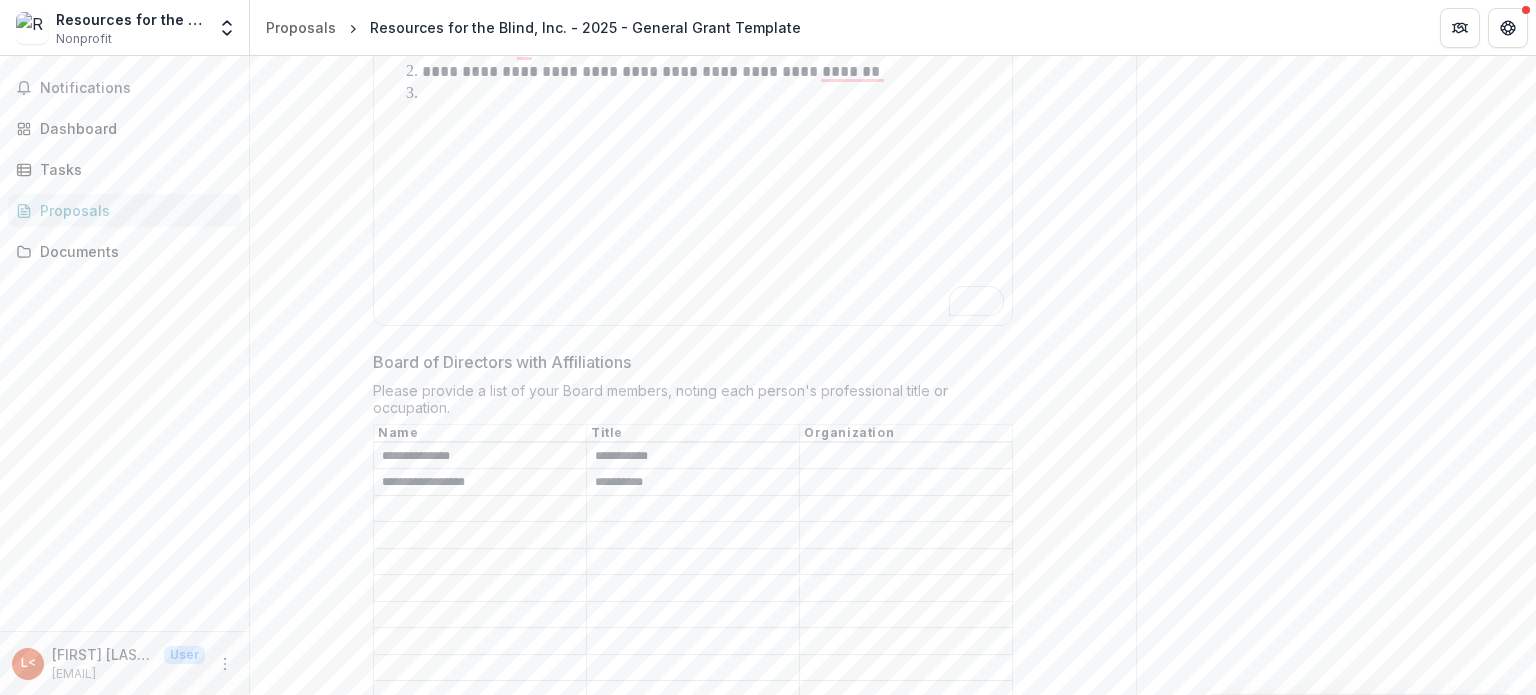 type on "**********" 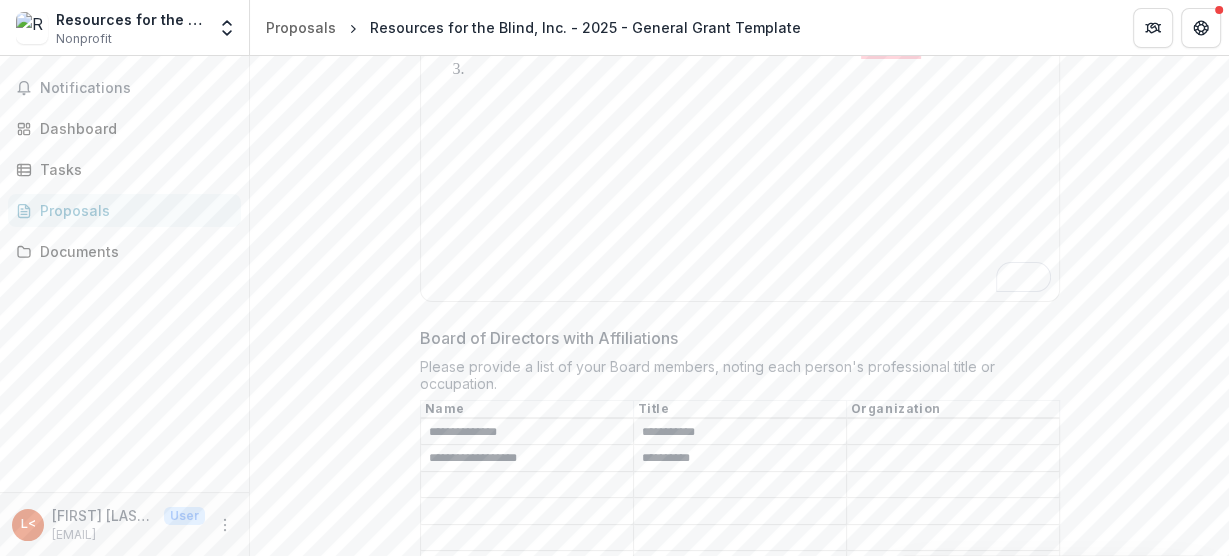 scroll, scrollTop: 3900, scrollLeft: 0, axis: vertical 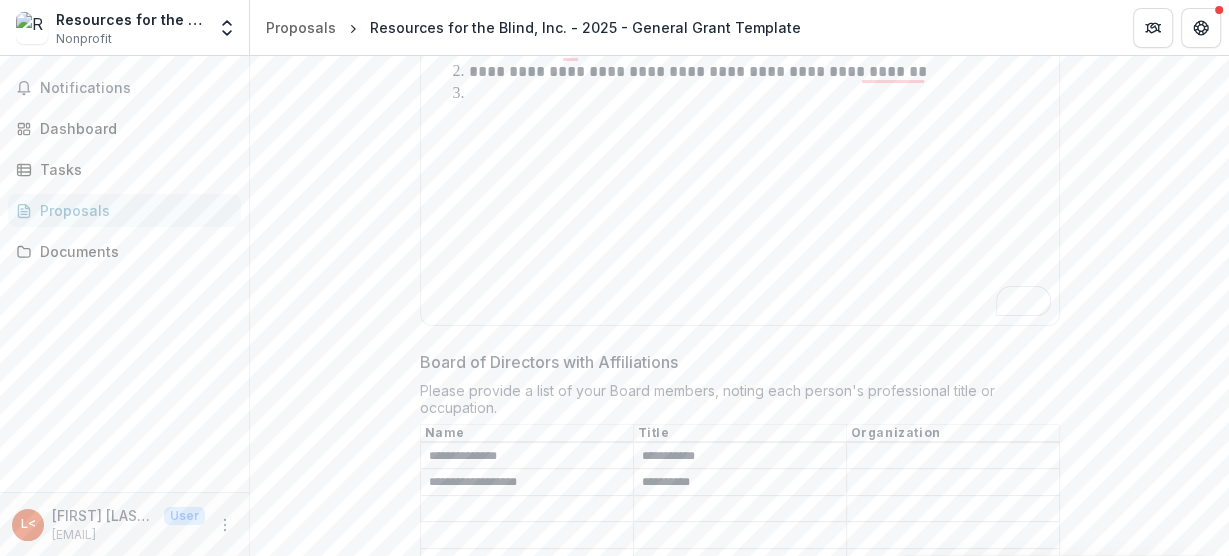 type on "**********" 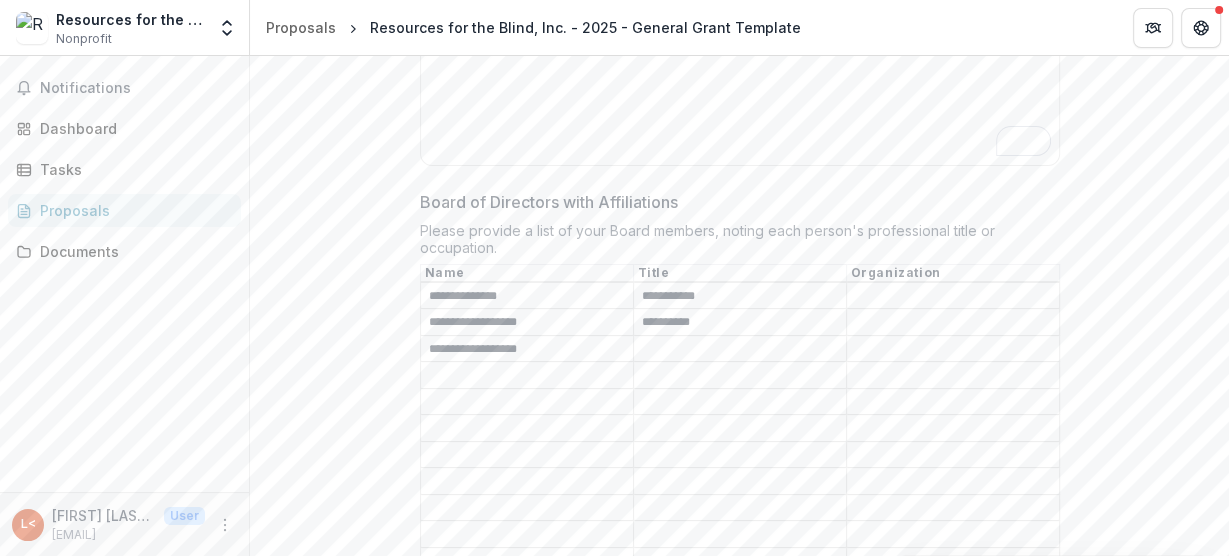 type on "**********" 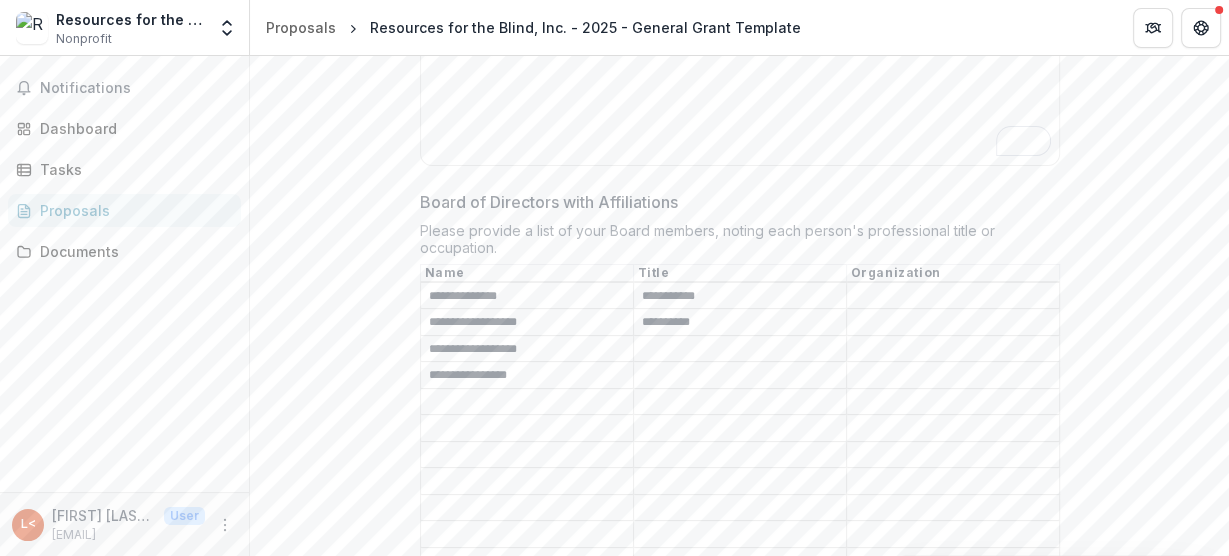 type on "**********" 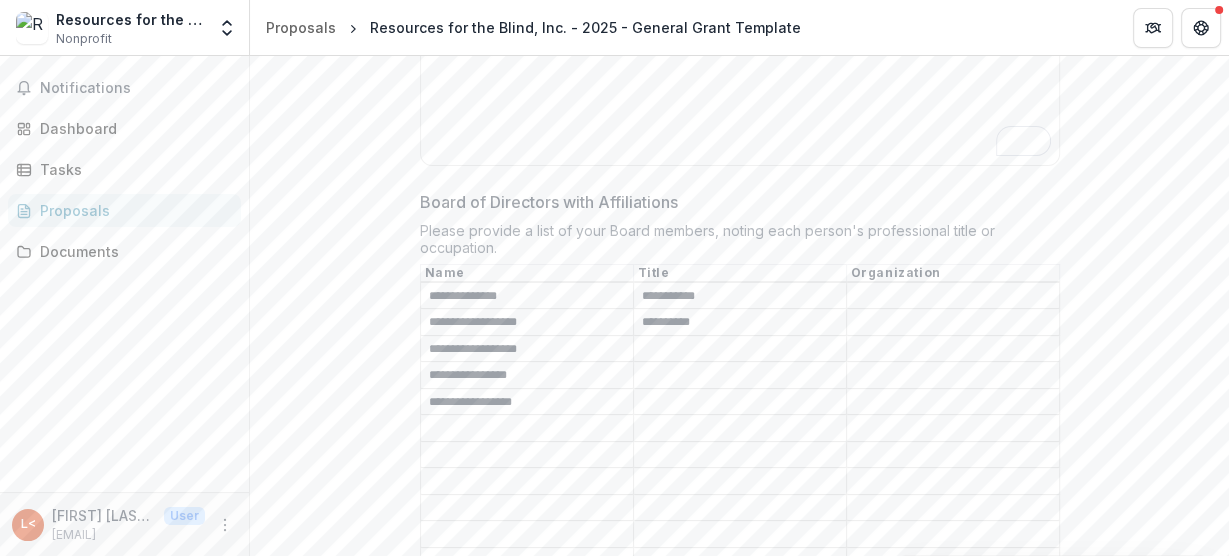 type on "**********" 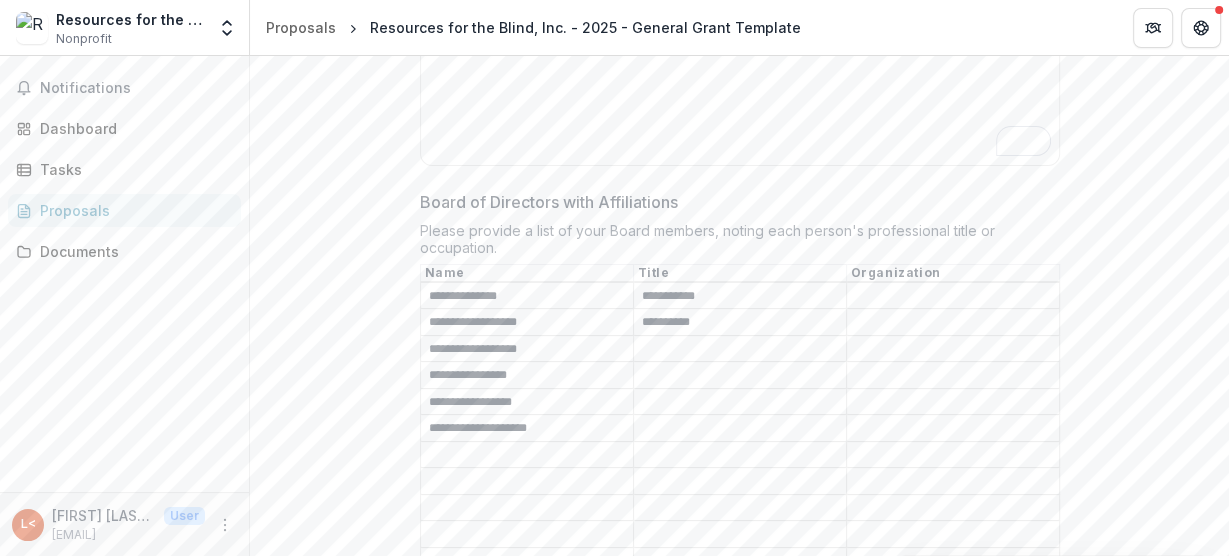 type on "**********" 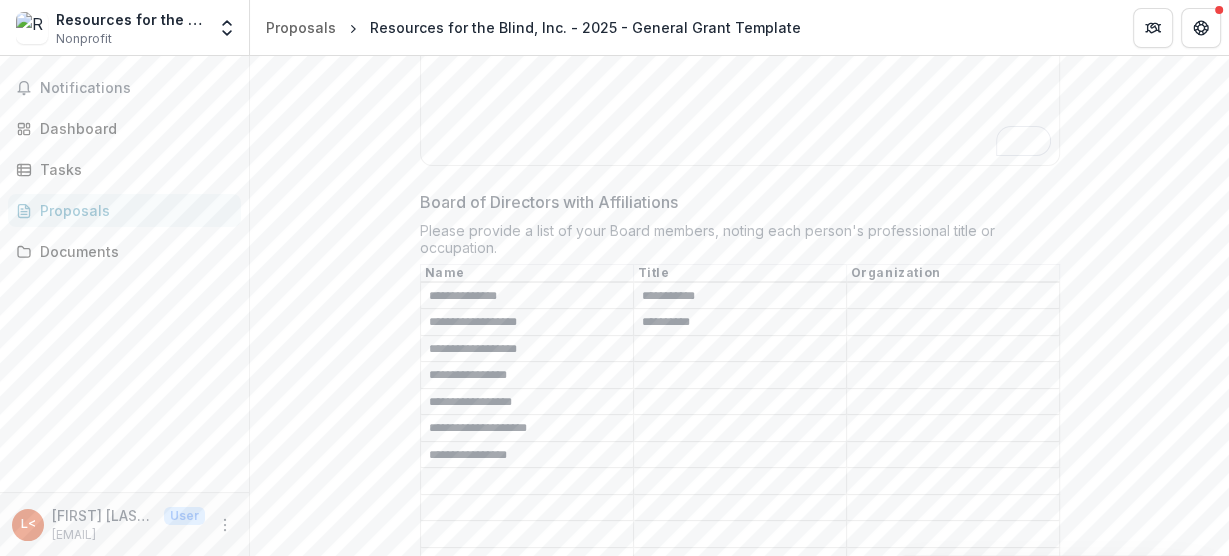 type on "**********" 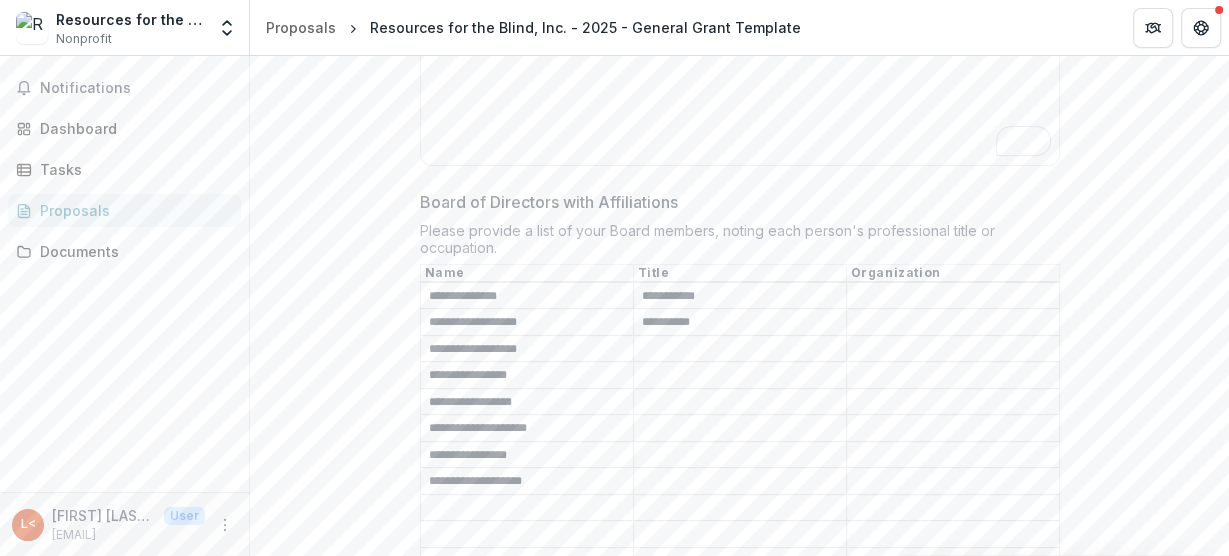 type on "**********" 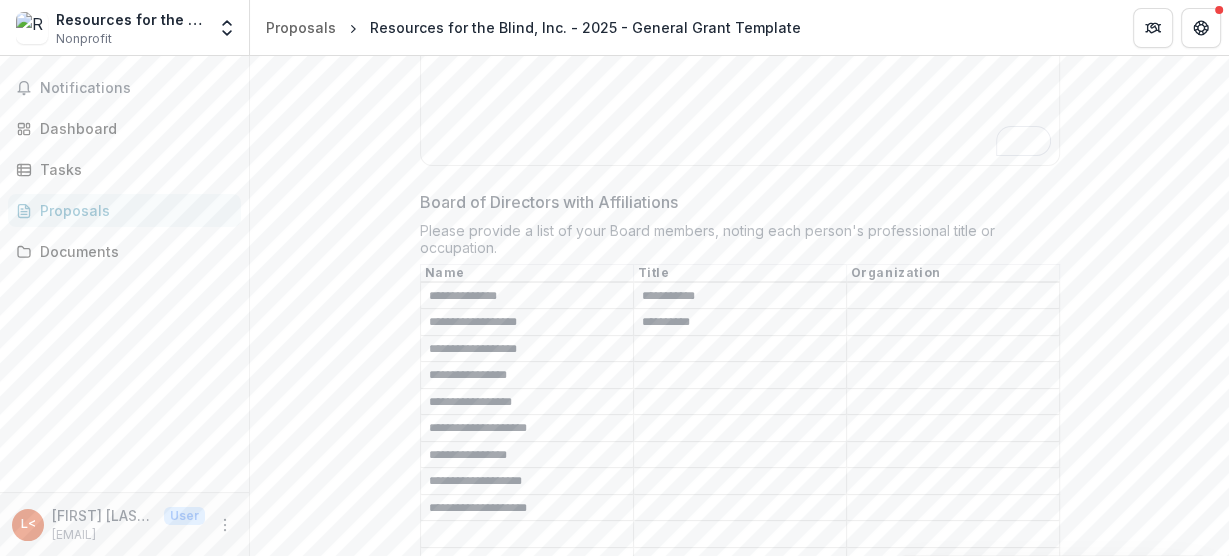 type on "**********" 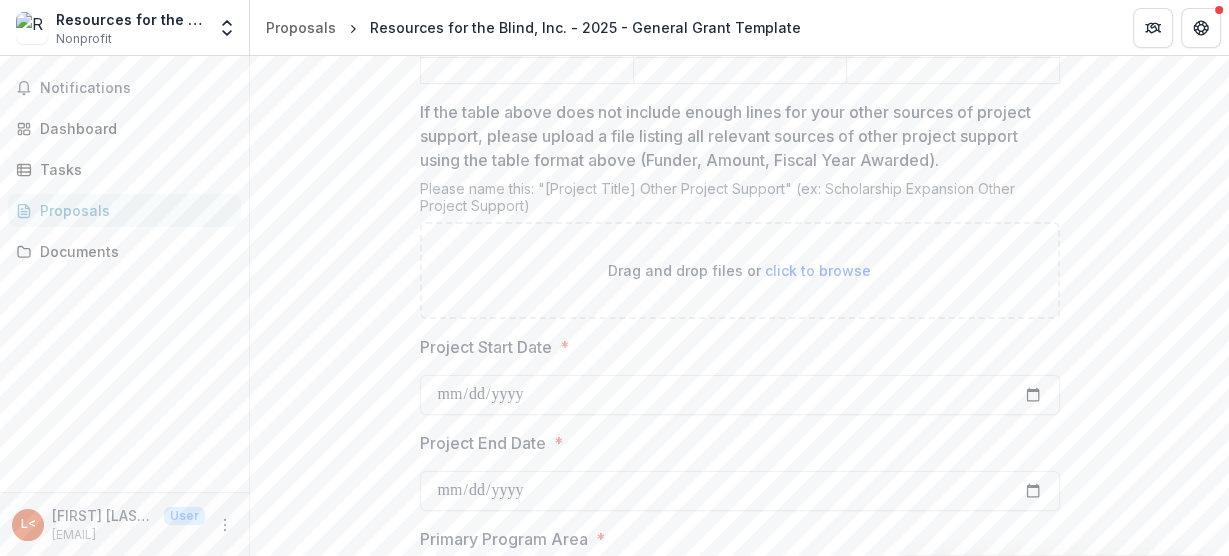 scroll, scrollTop: 5740, scrollLeft: 0, axis: vertical 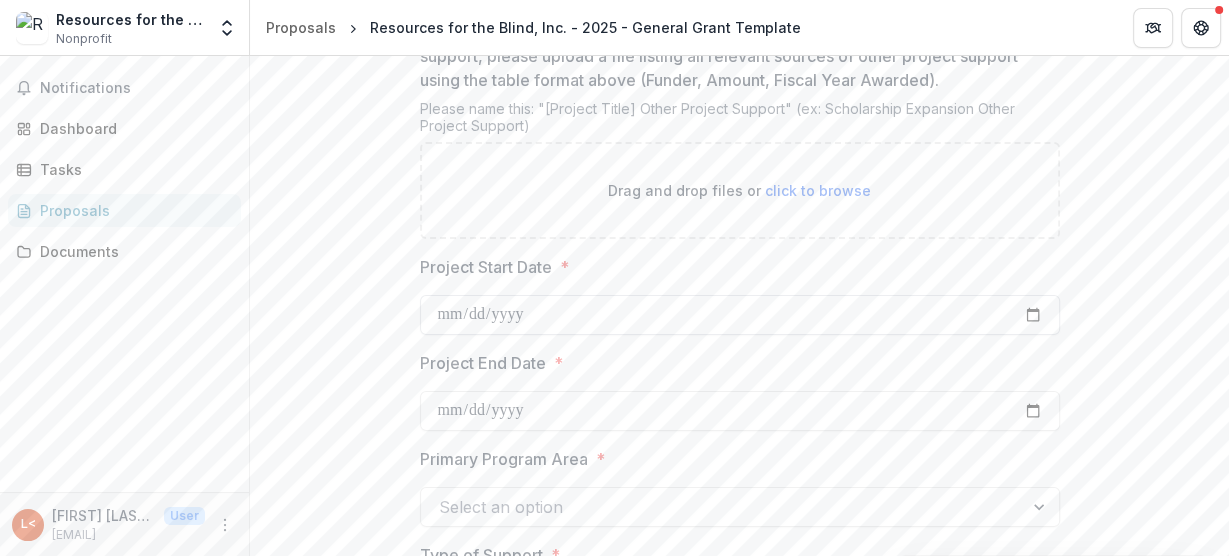 click on "Project Start Date *" at bounding box center [740, 315] 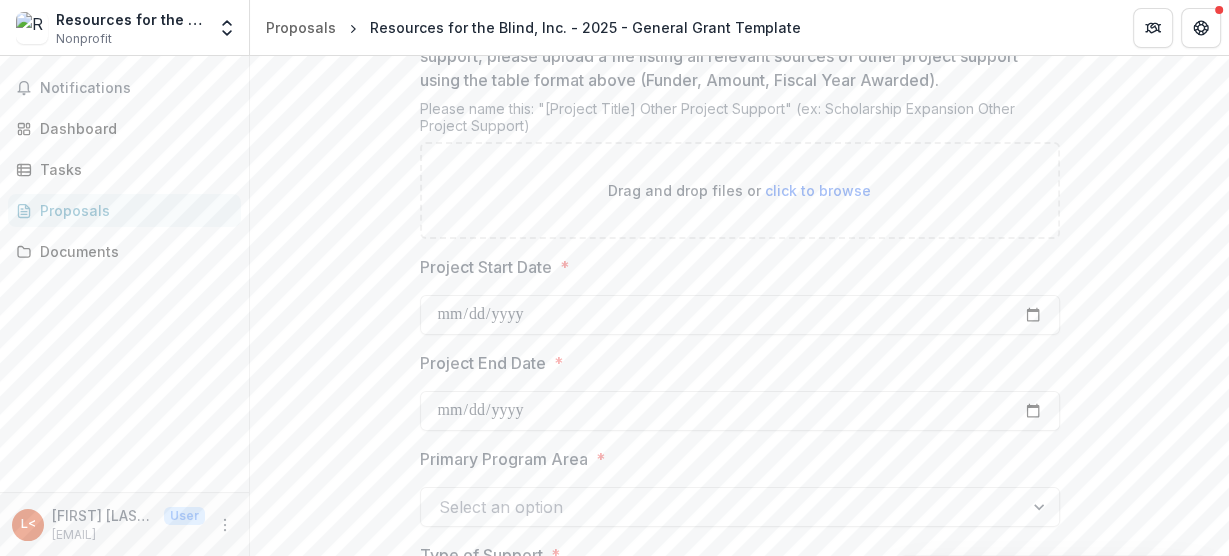 type on "**********" 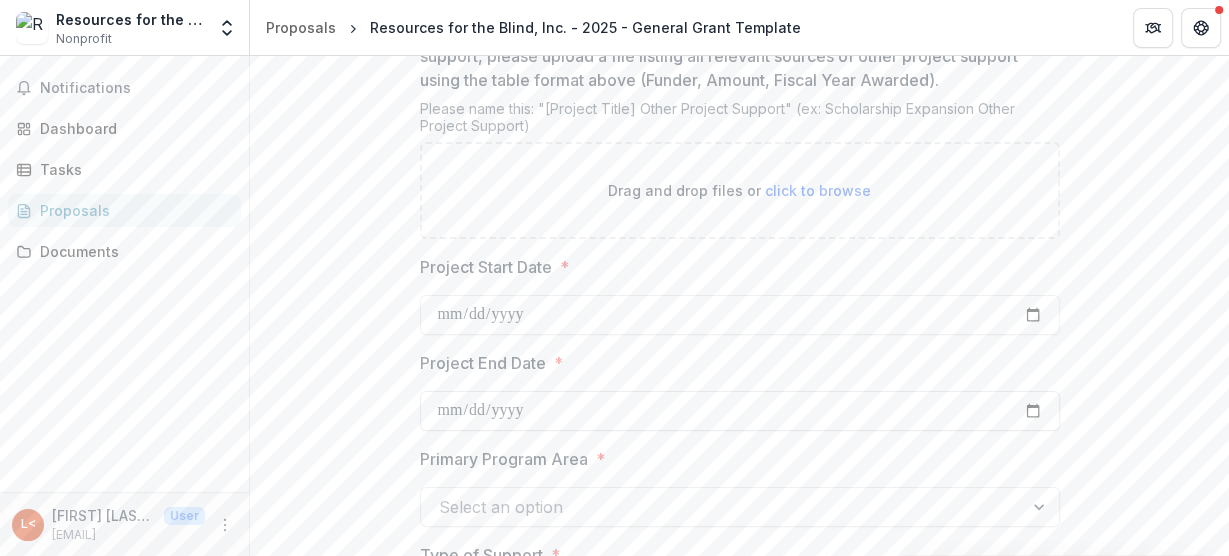 click on "Project End Date *" at bounding box center [740, 411] 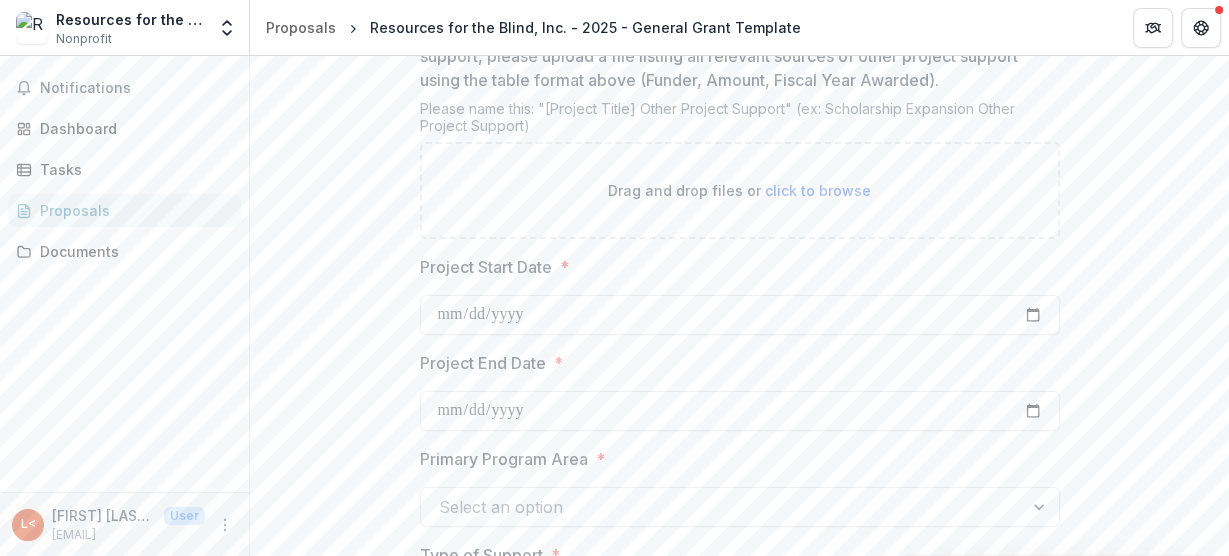 type on "**********" 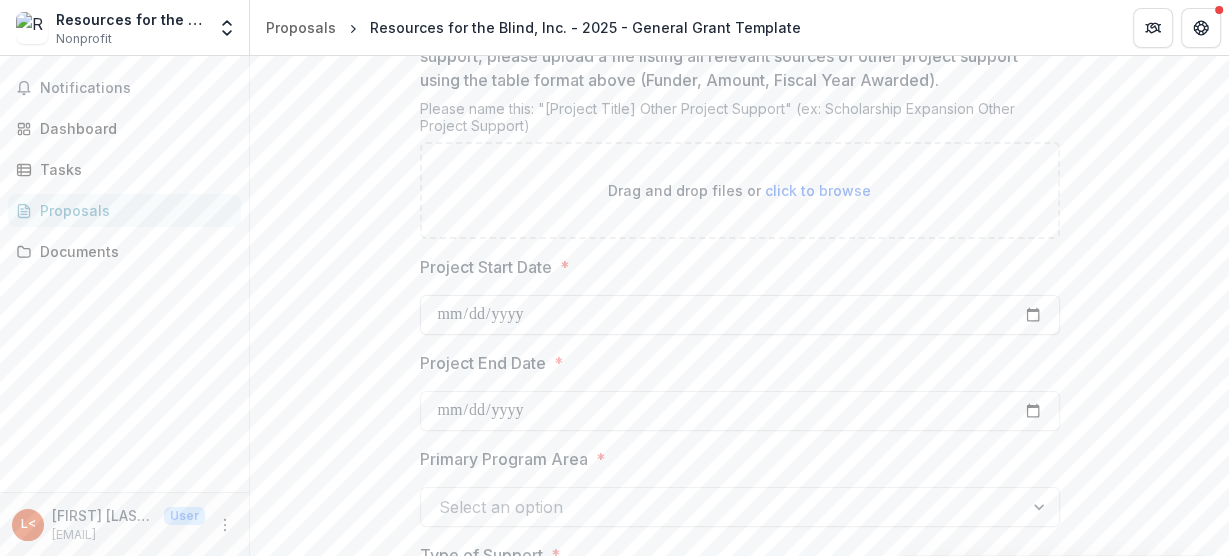 scroll, scrollTop: 5820, scrollLeft: 0, axis: vertical 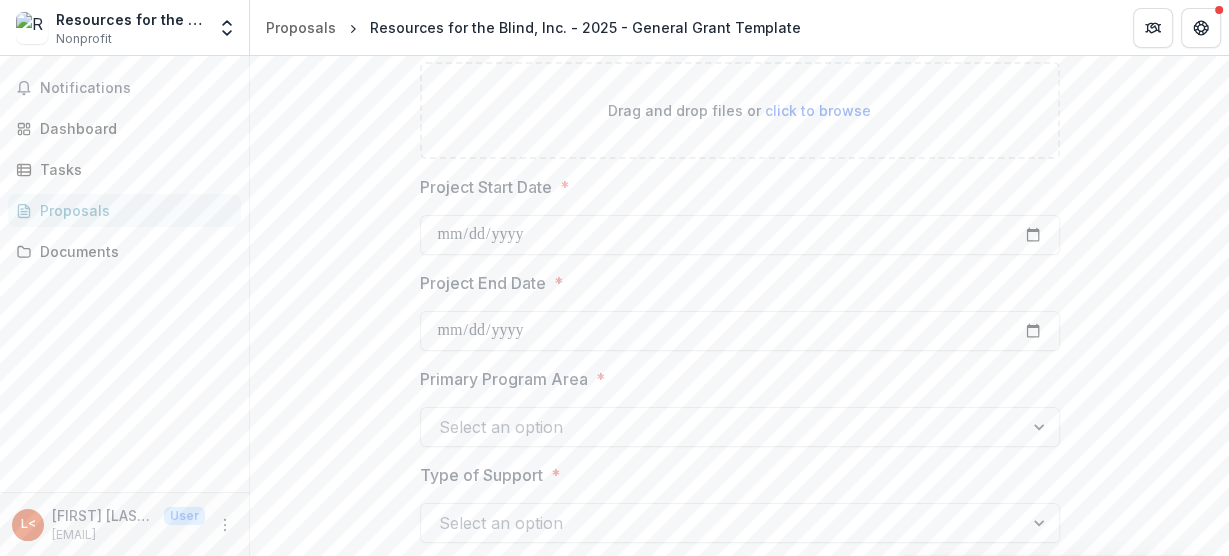 click at bounding box center [1041, 427] 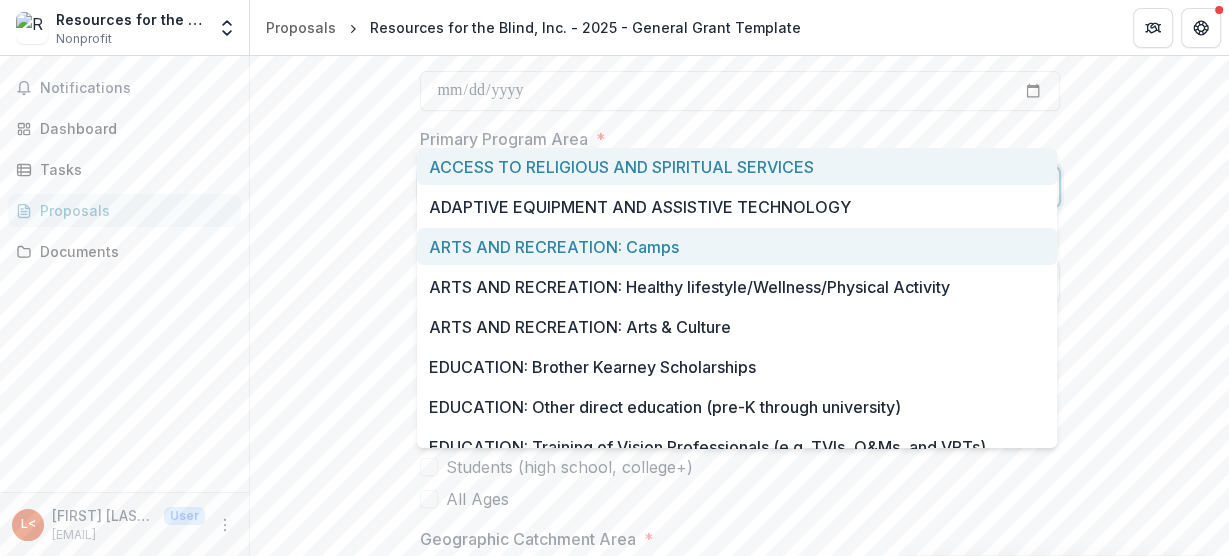 scroll, scrollTop: 6140, scrollLeft: 0, axis: vertical 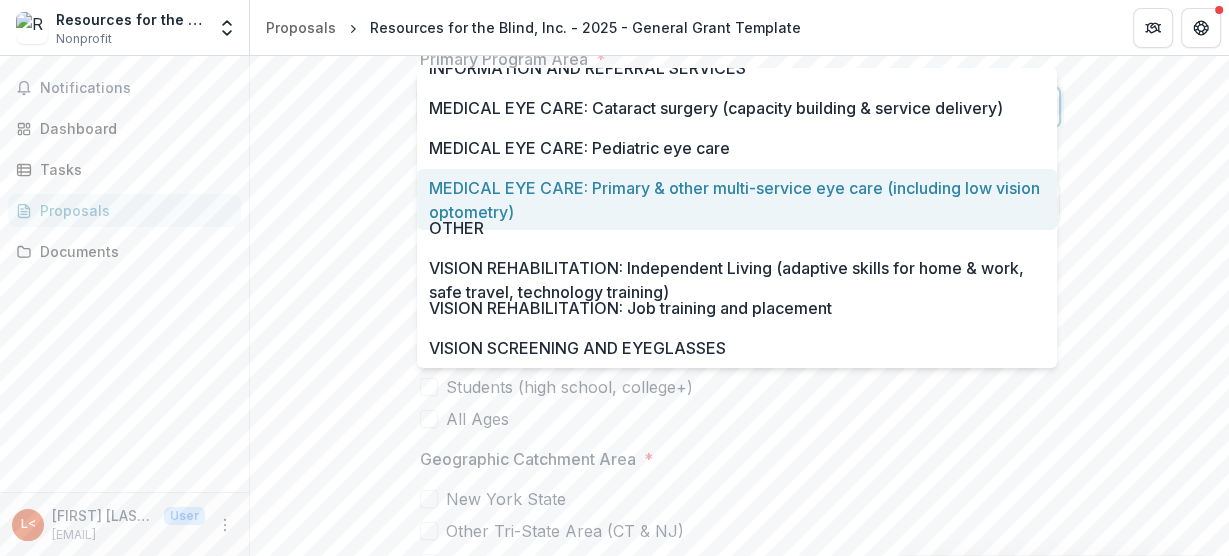 click on "MEDICAL EYE CARE: Primary & other multi-service eye care (including low vision optometry)" at bounding box center (737, 199) 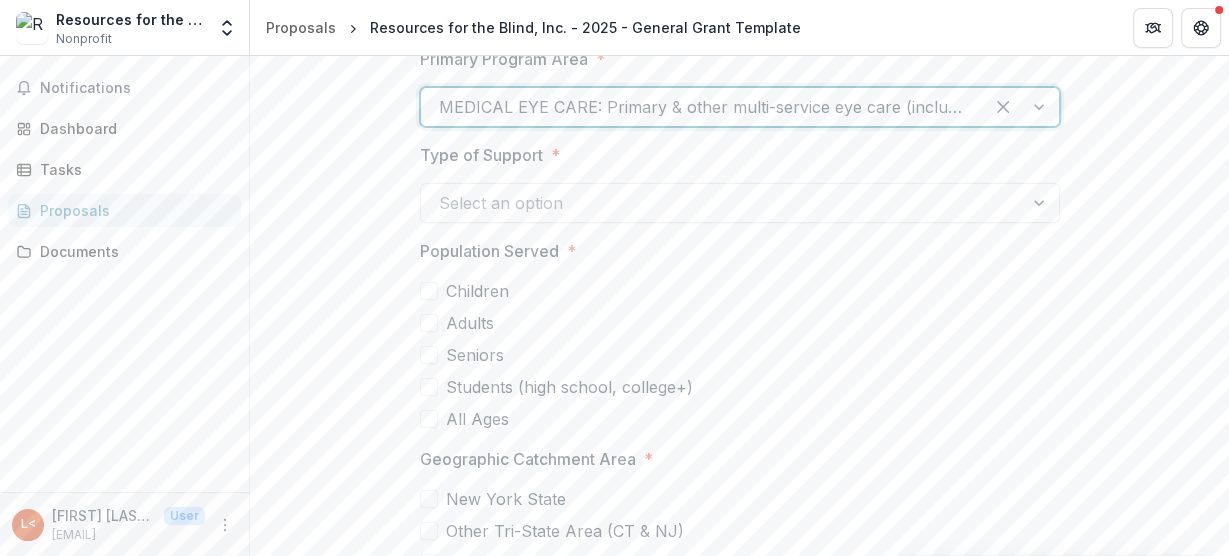 scroll, scrollTop: 6060, scrollLeft: 0, axis: vertical 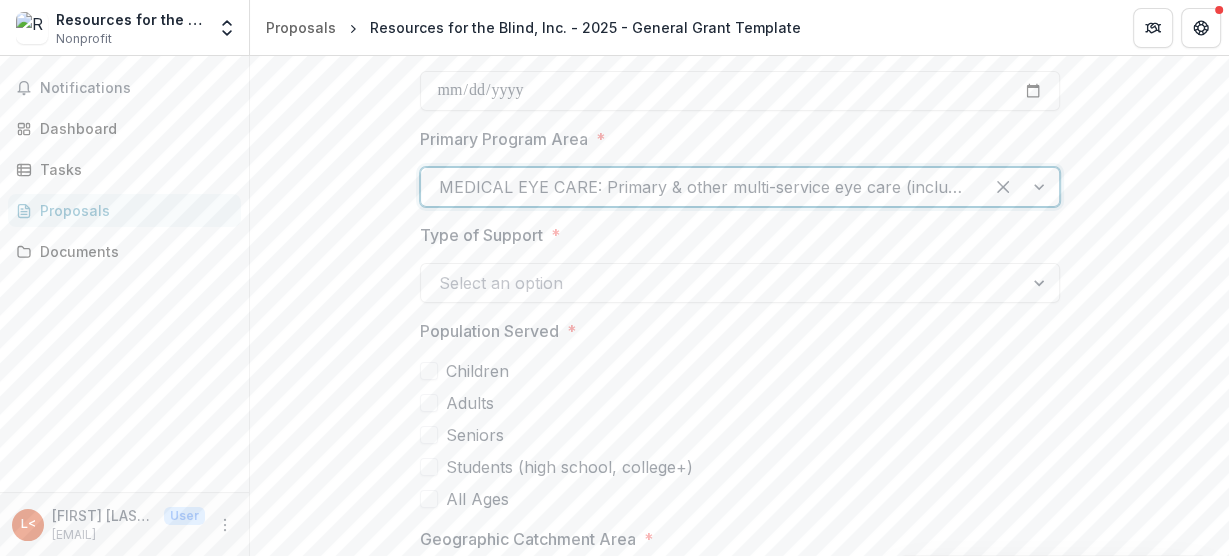 click at bounding box center [722, 283] 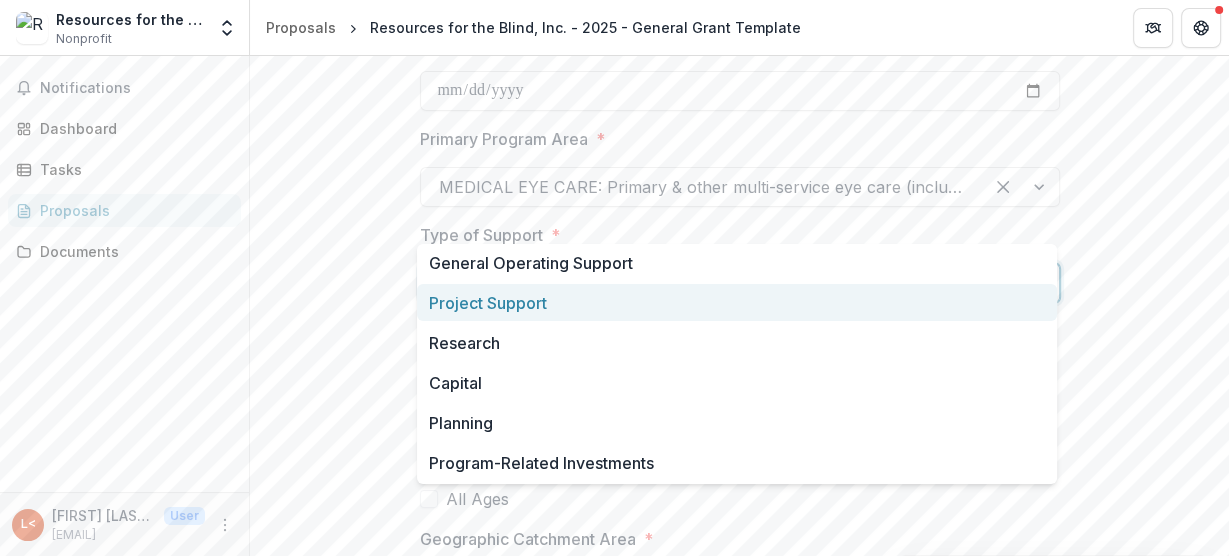 click on "Project Support" at bounding box center (737, 302) 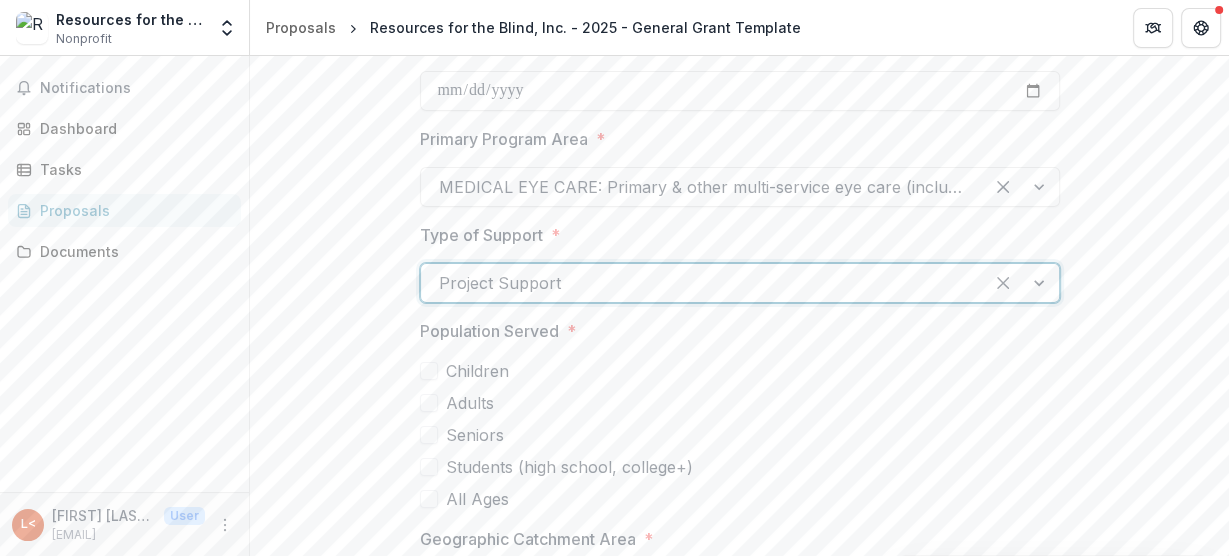 click at bounding box center [702, 187] 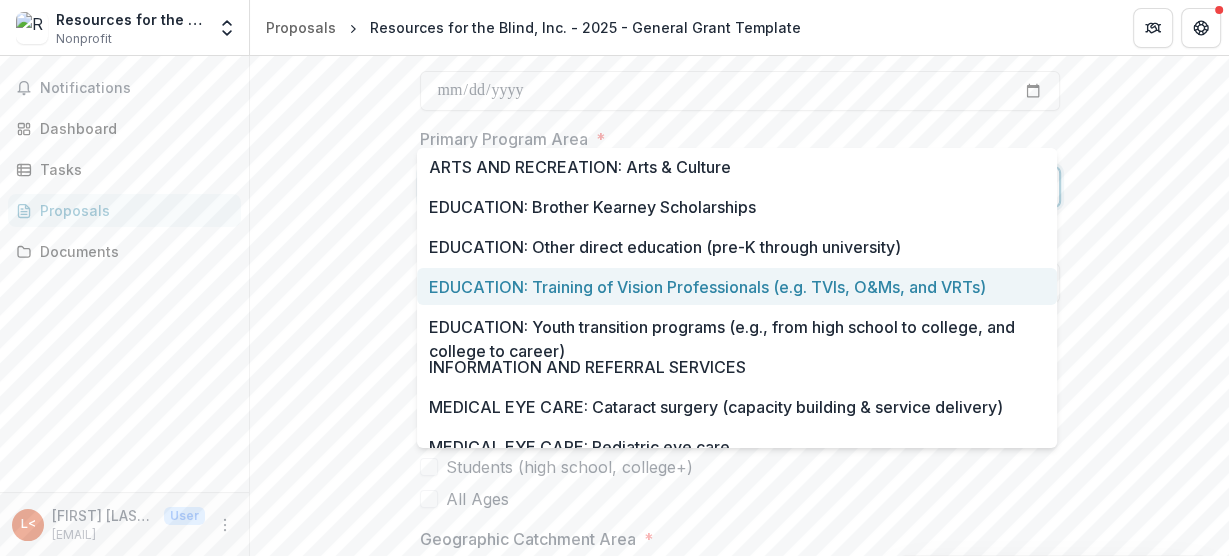 scroll, scrollTop: 240, scrollLeft: 0, axis: vertical 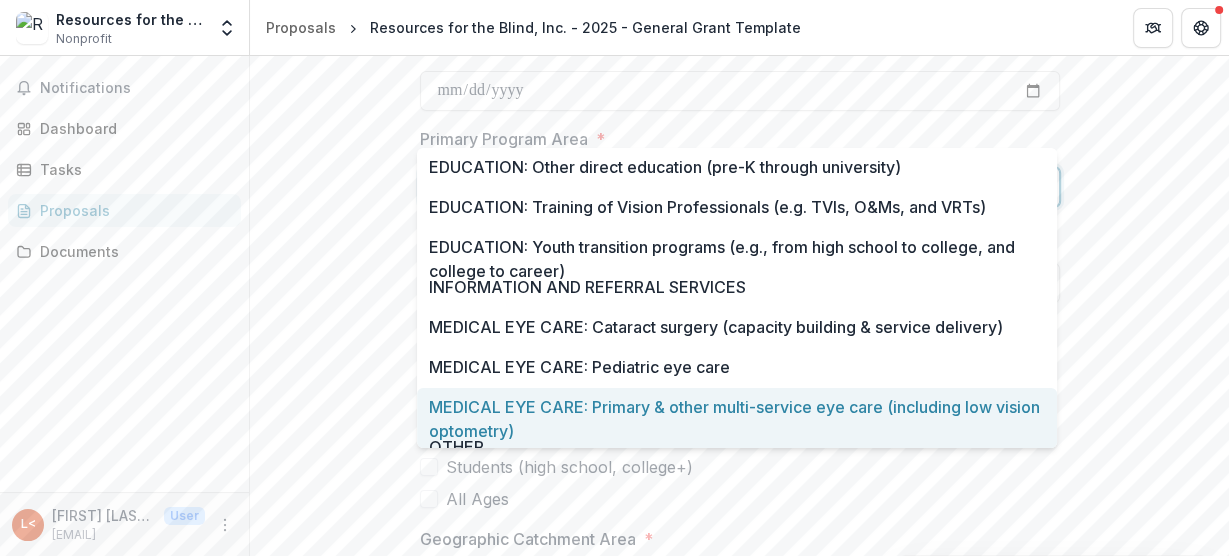 click on "MEDICAL EYE CARE: Primary & other multi-service eye care (including low vision optometry)" at bounding box center [737, 418] 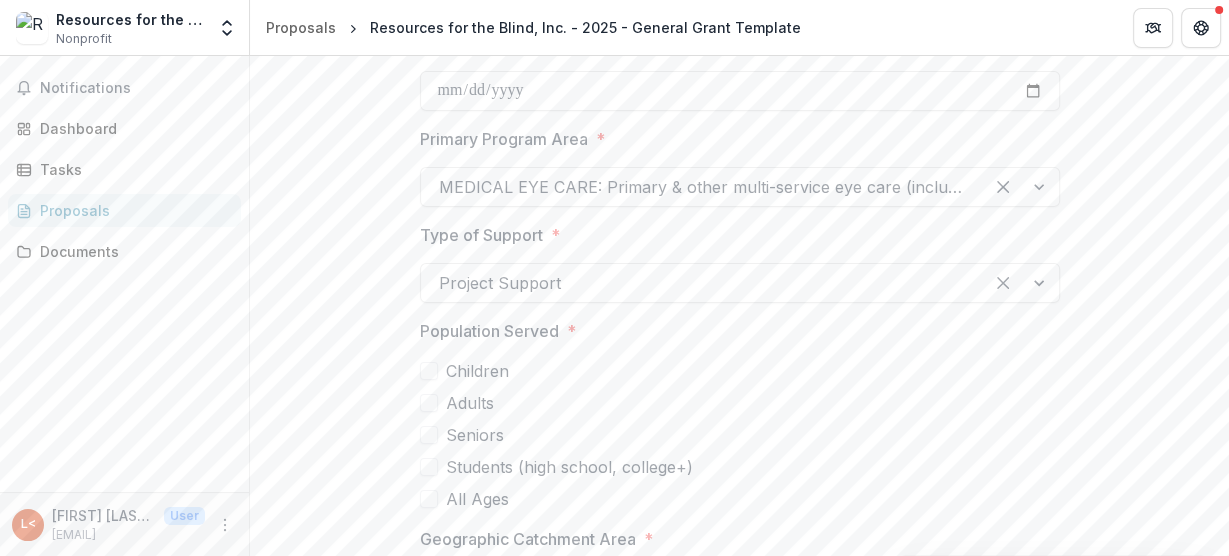 click at bounding box center (429, 499) 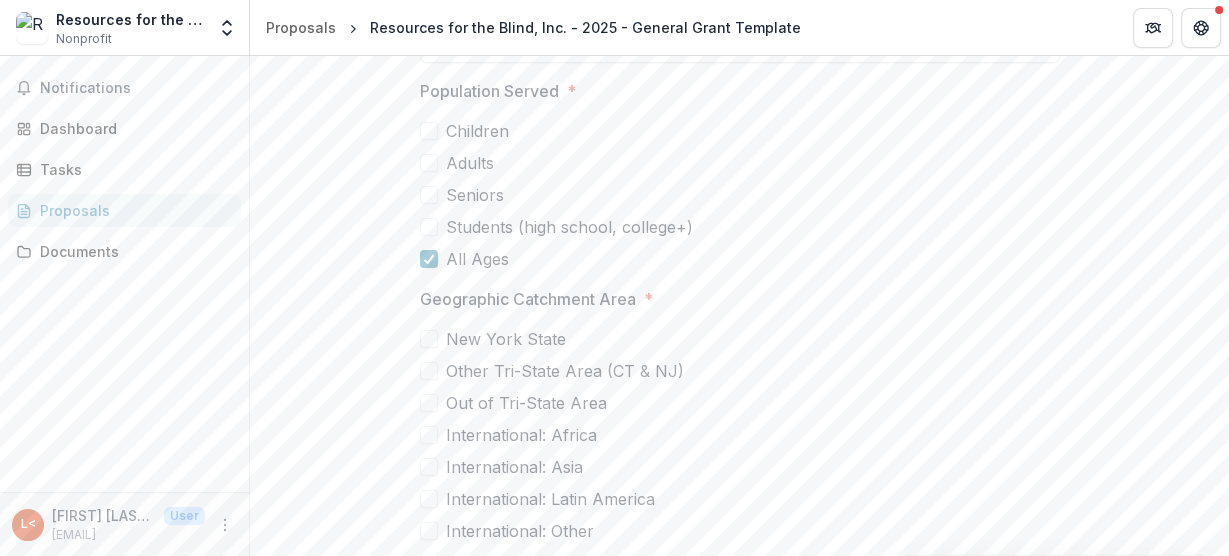 scroll, scrollTop: 6309, scrollLeft: 0, axis: vertical 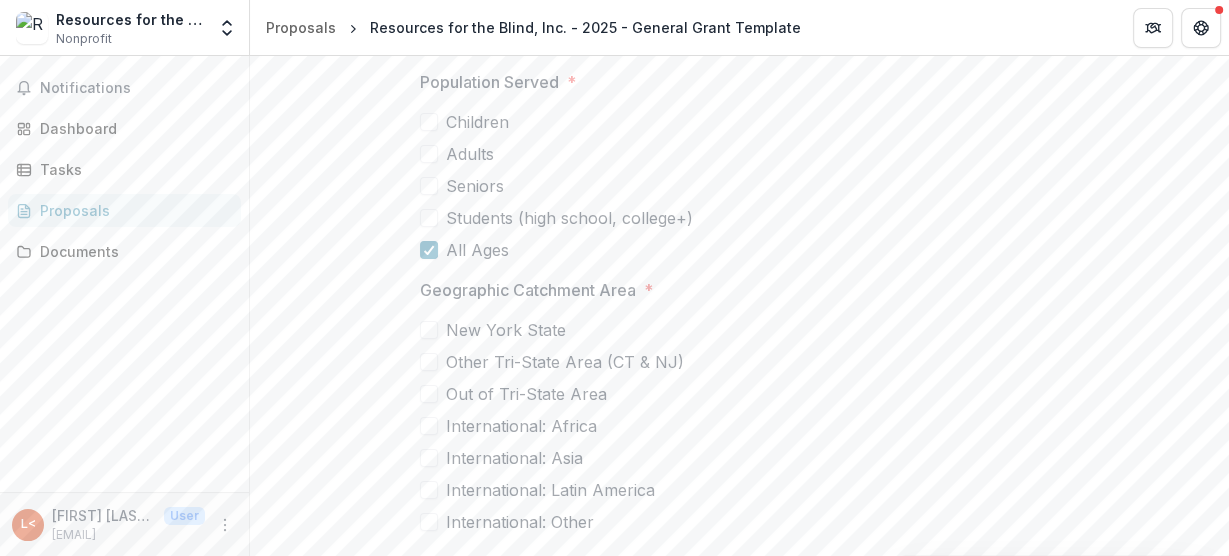 click at bounding box center (429, 458) 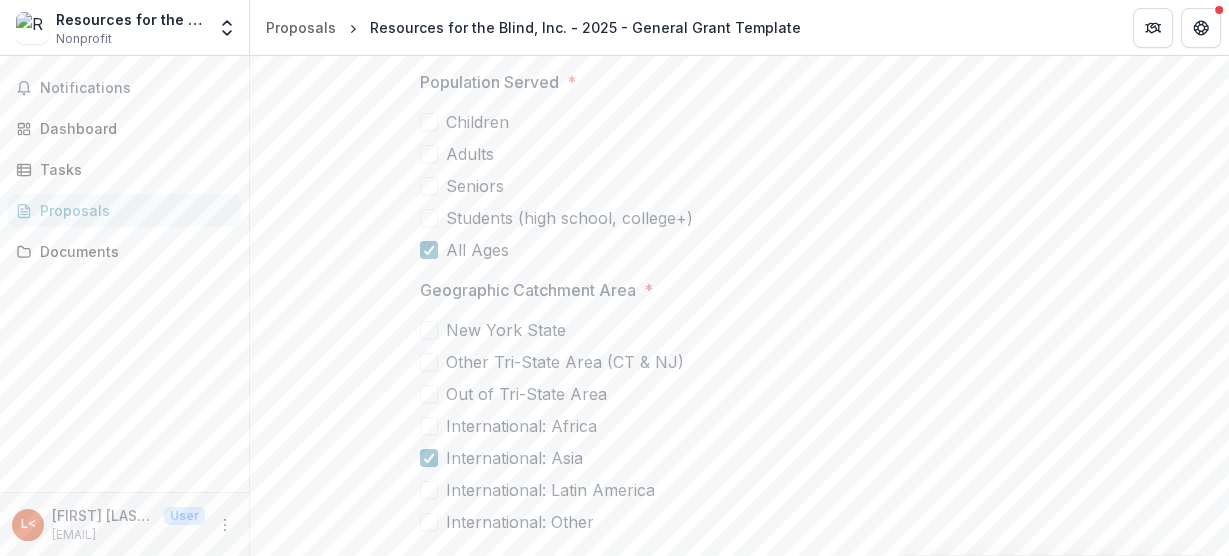 click on "Next" at bounding box center (1166, 591) 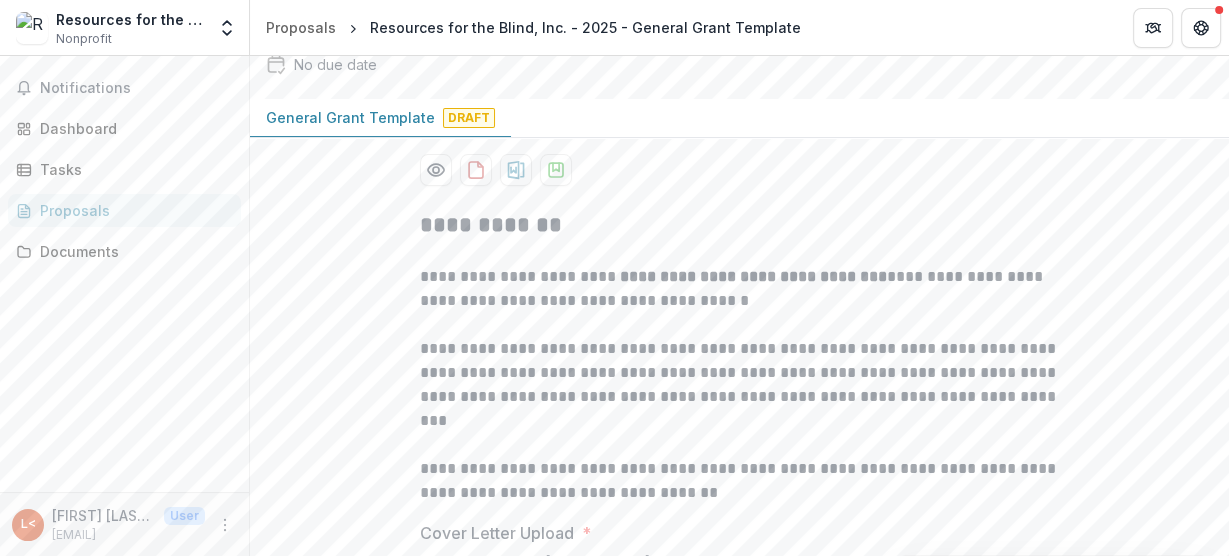 scroll, scrollTop: 0, scrollLeft: 0, axis: both 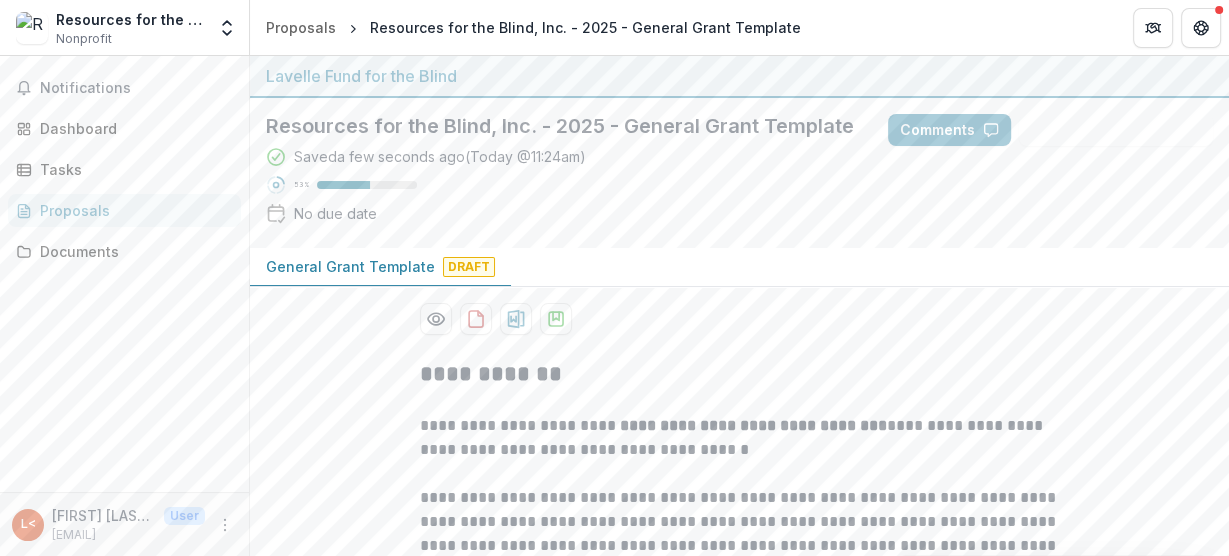 click on "No due date" at bounding box center [335, 213] 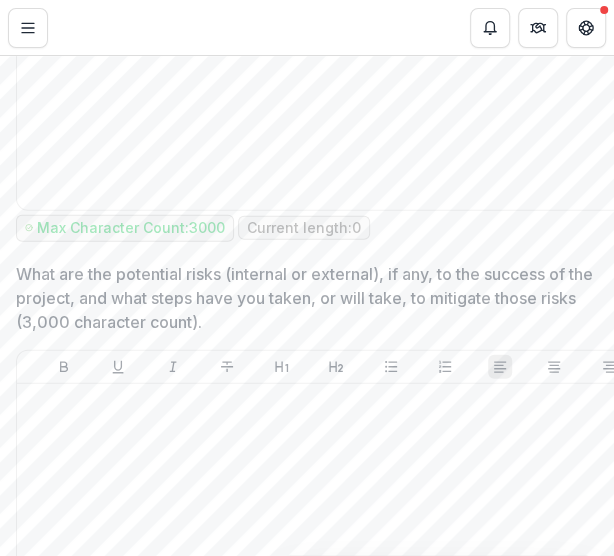 scroll, scrollTop: 4093, scrollLeft: 0, axis: vertical 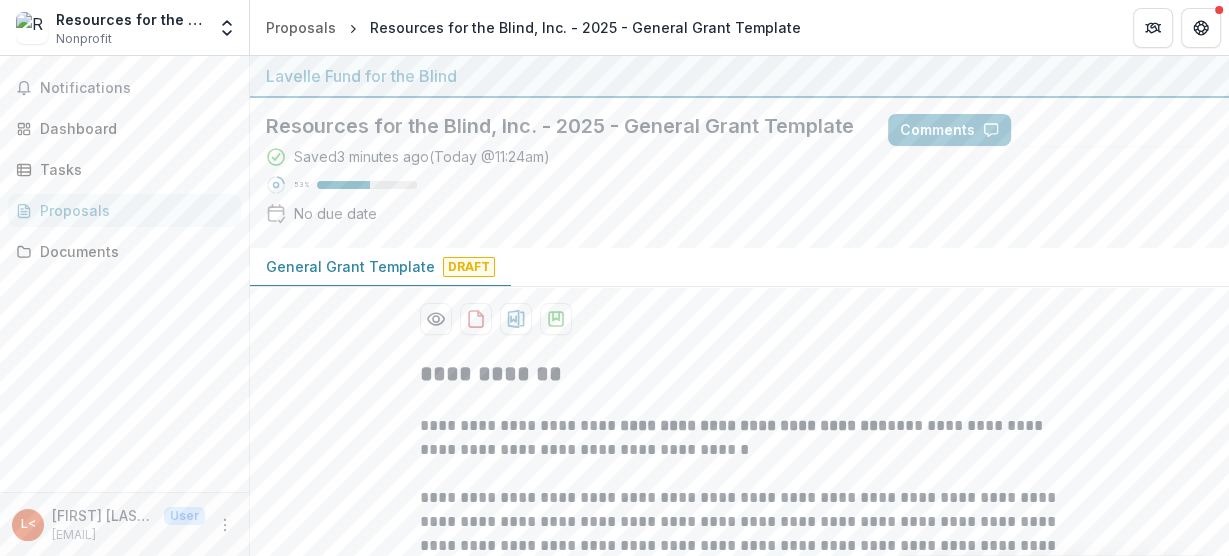 click on "Draft" at bounding box center [469, 267] 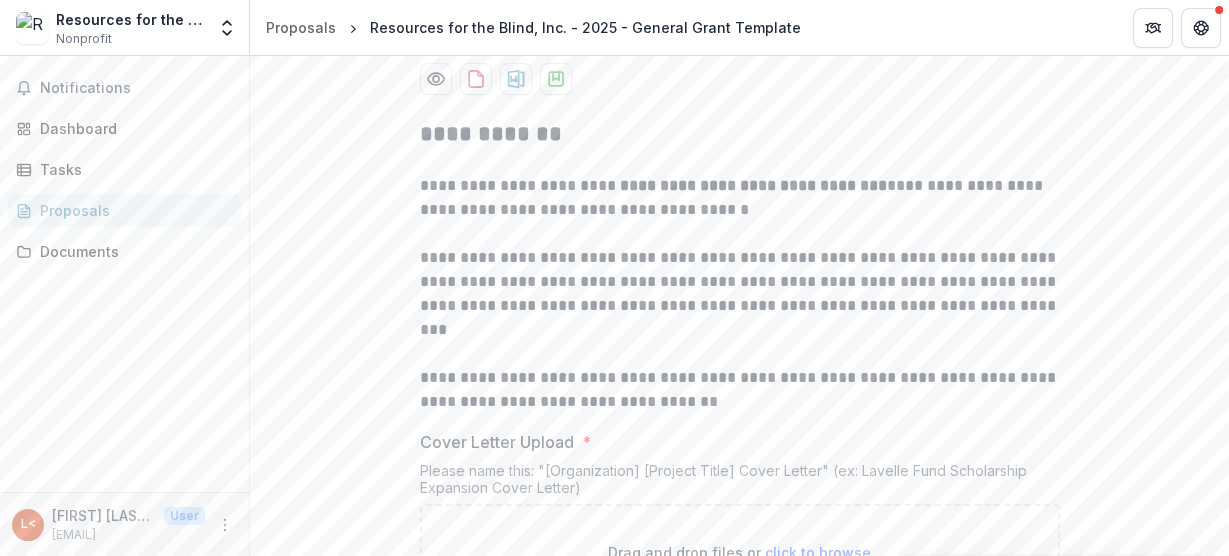 scroll, scrollTop: 400, scrollLeft: 0, axis: vertical 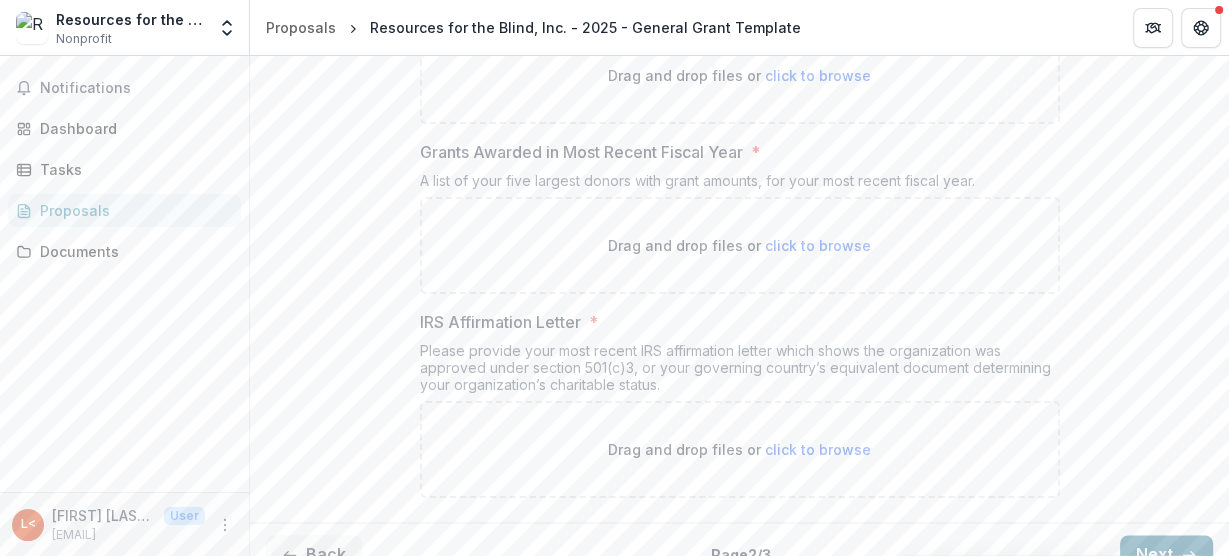 click 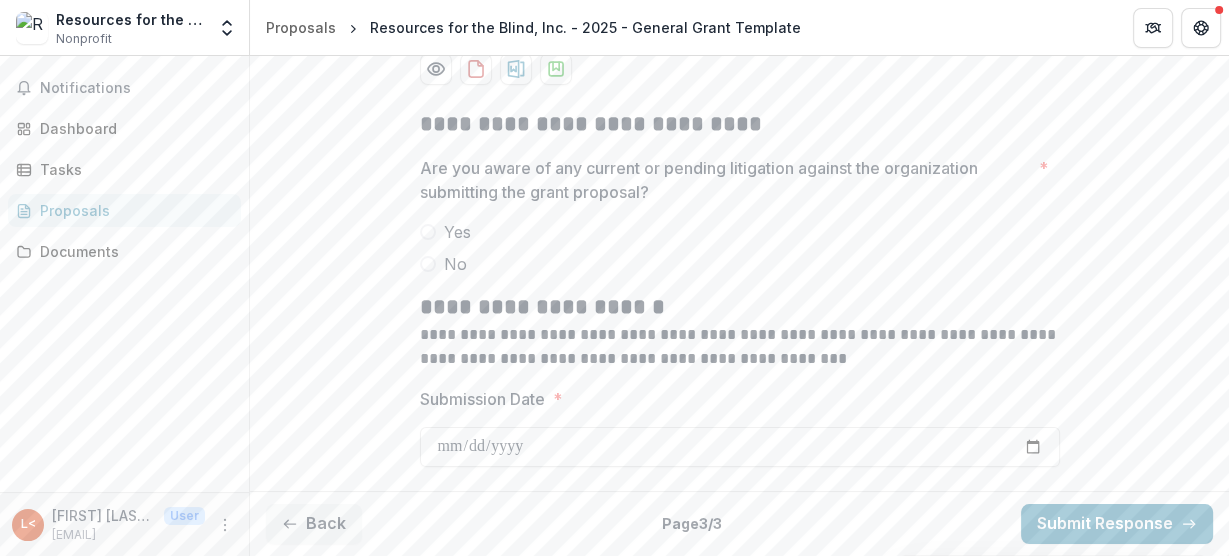 scroll, scrollTop: 248, scrollLeft: 0, axis: vertical 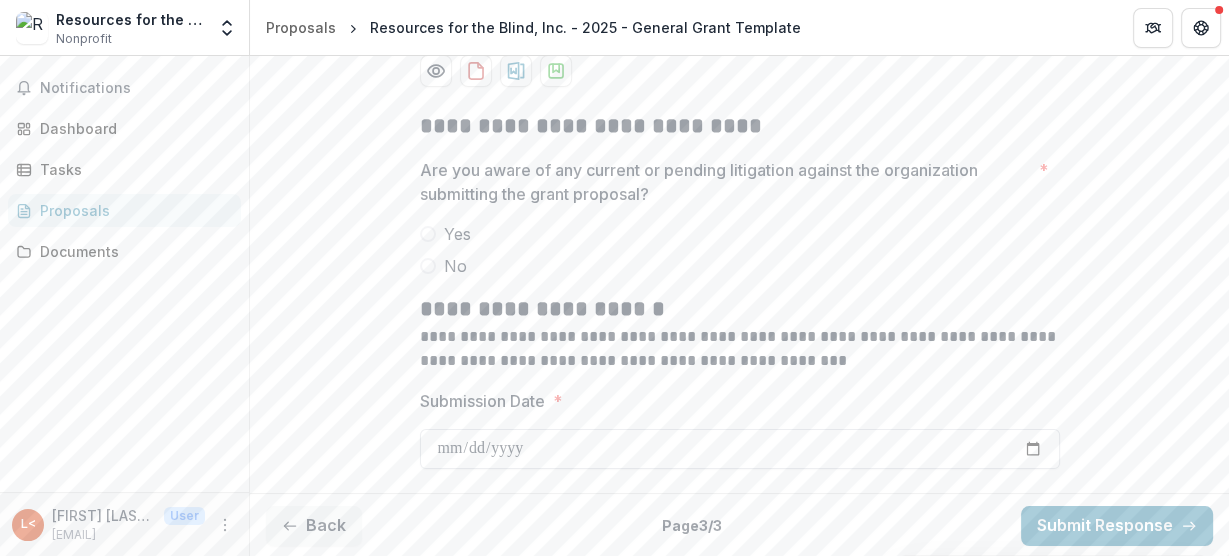 click on "Submission Date *" at bounding box center [740, 449] 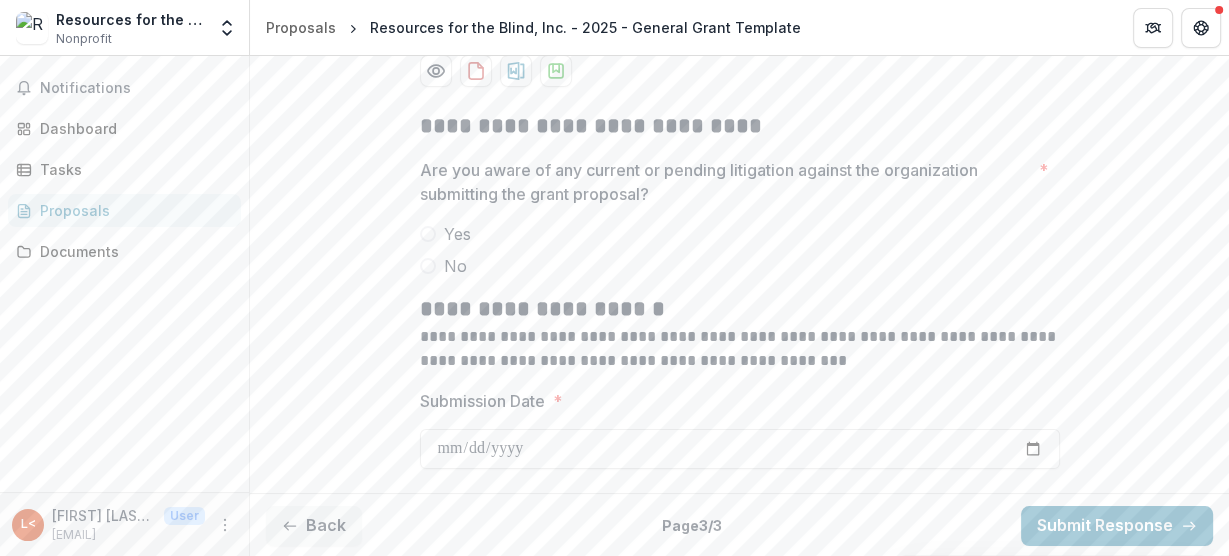 type on "**********" 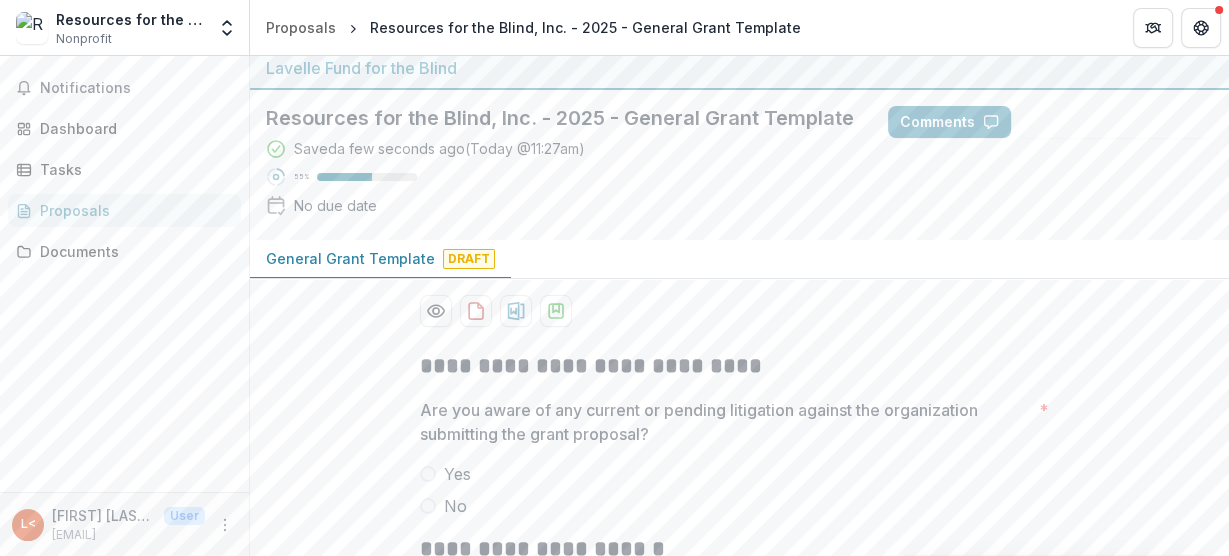 scroll, scrollTop: 0, scrollLeft: 0, axis: both 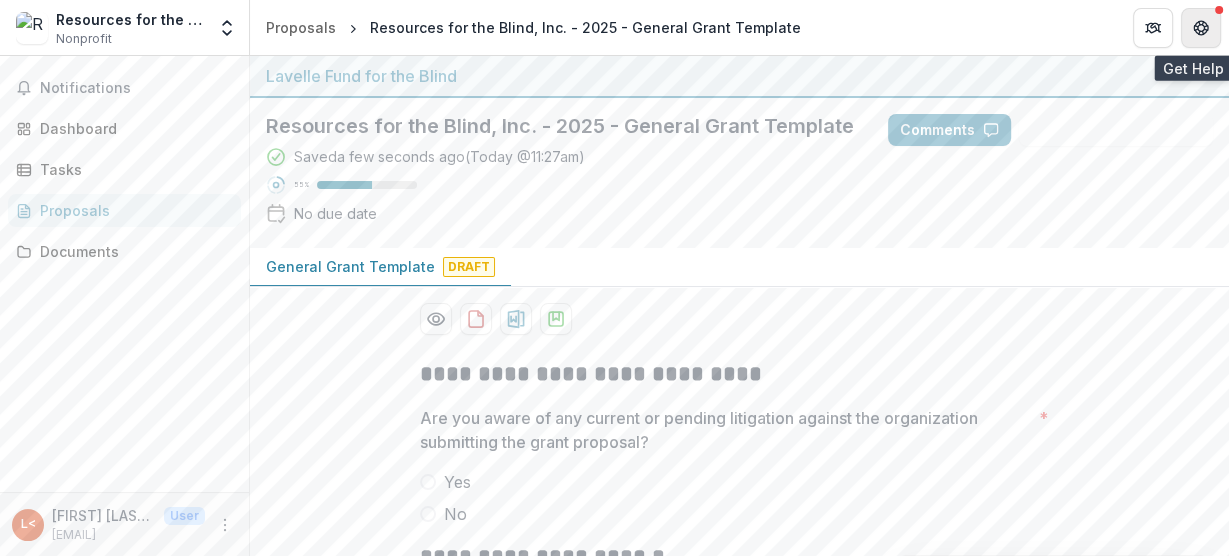 click 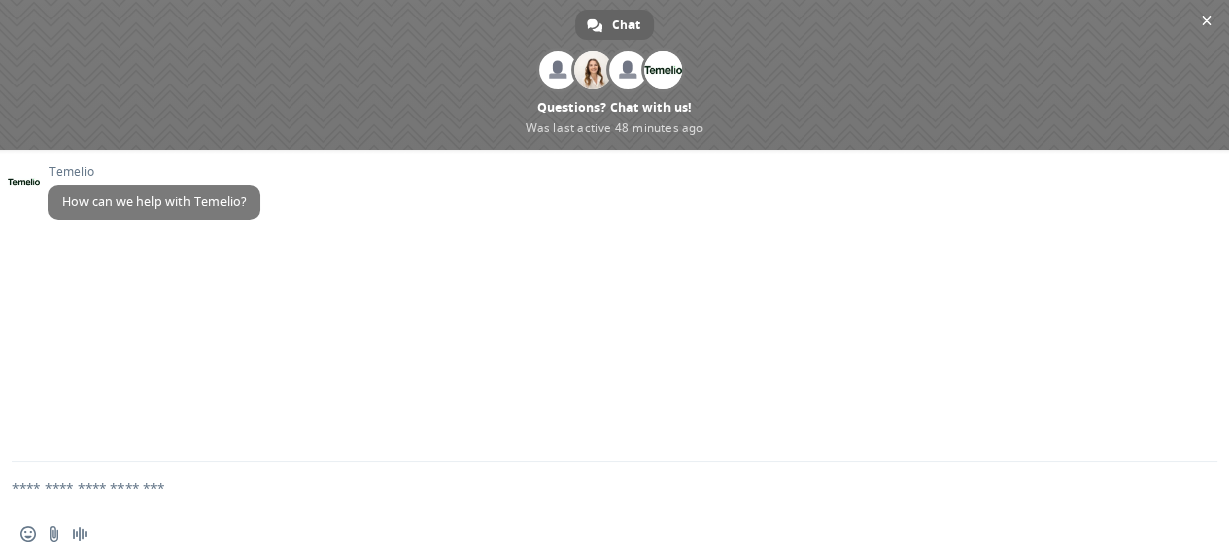 click at bounding box center [590, 487] 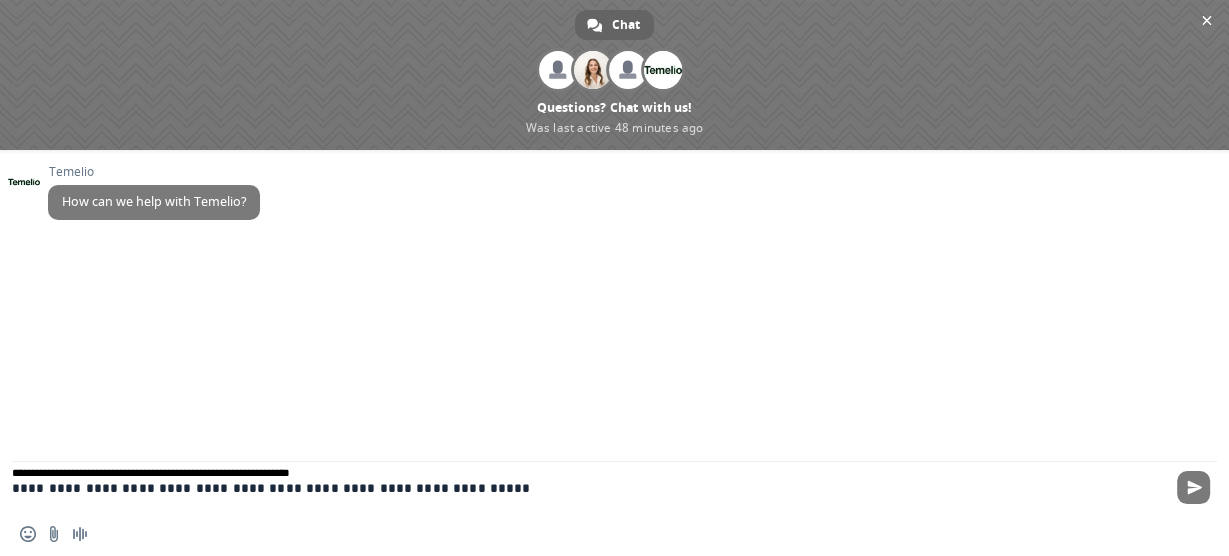 type on "**********" 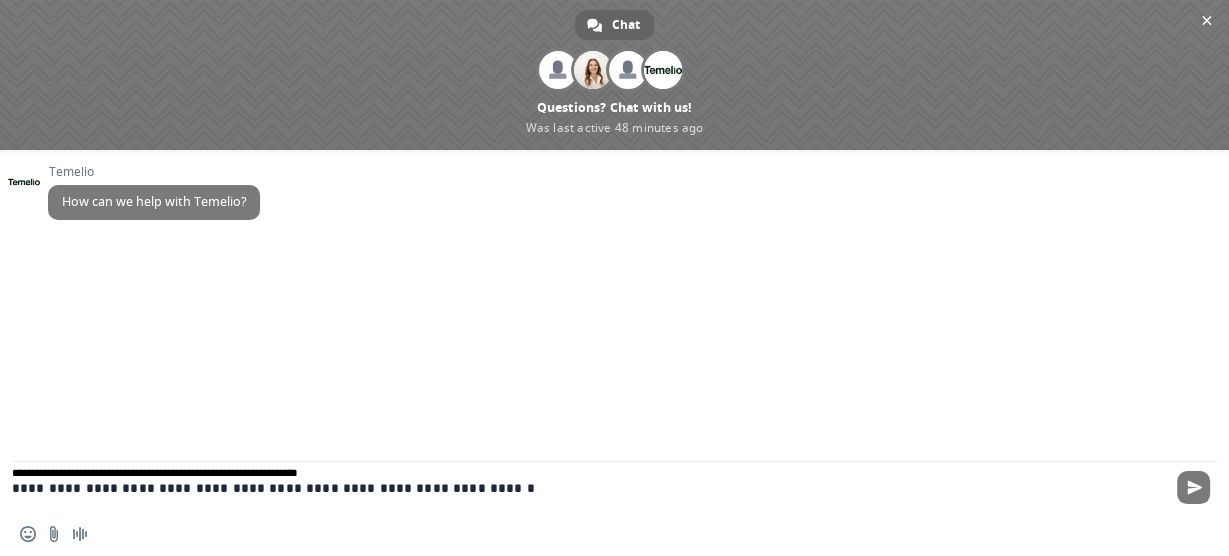 type 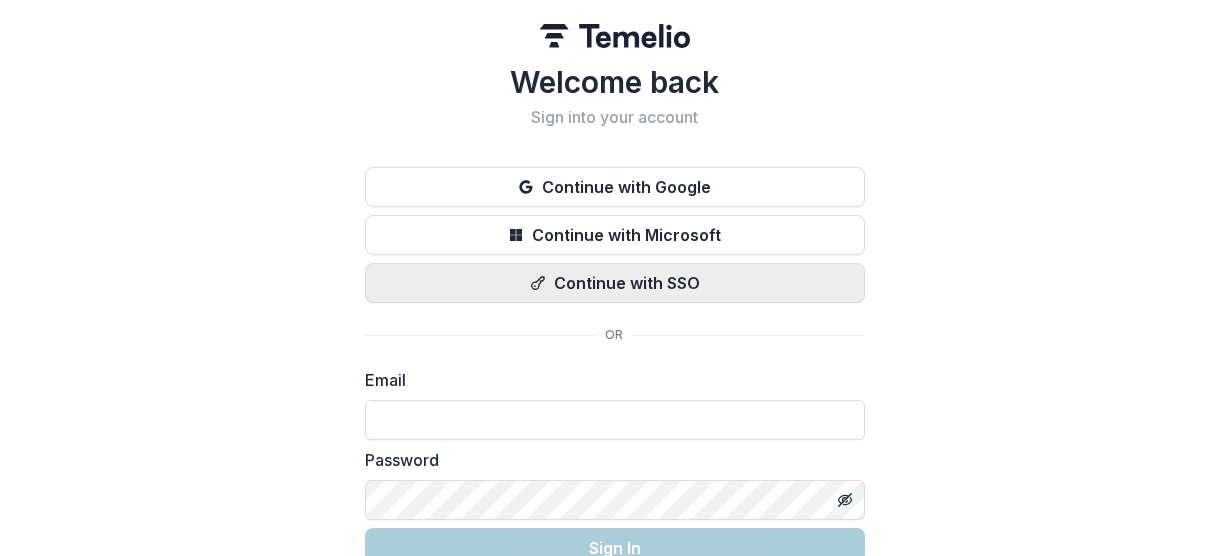 scroll, scrollTop: 0, scrollLeft: 0, axis: both 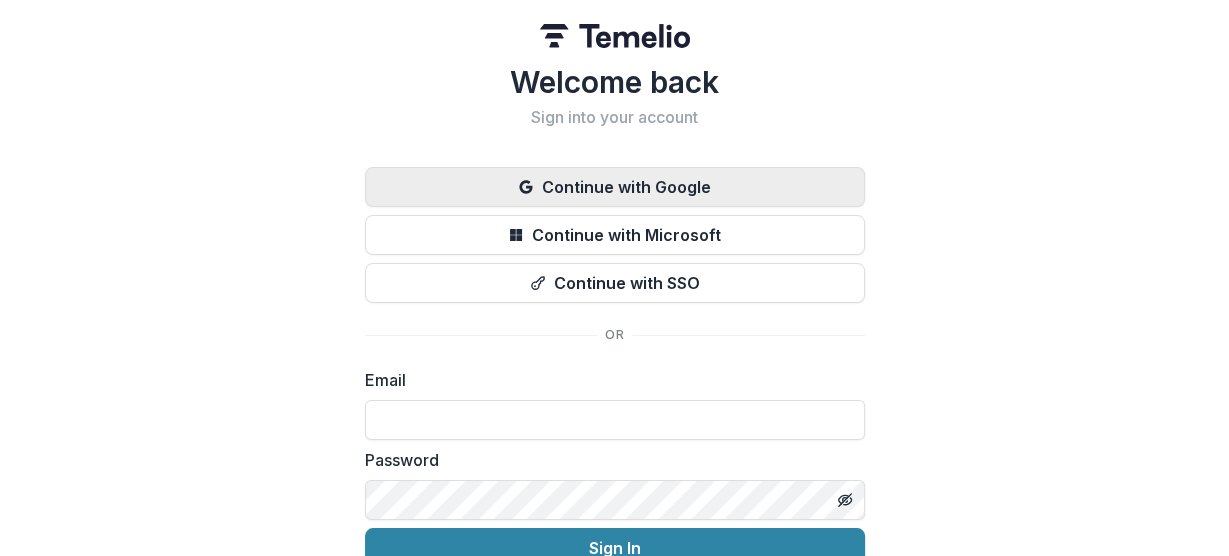 click on "Continue with Google" at bounding box center (615, 187) 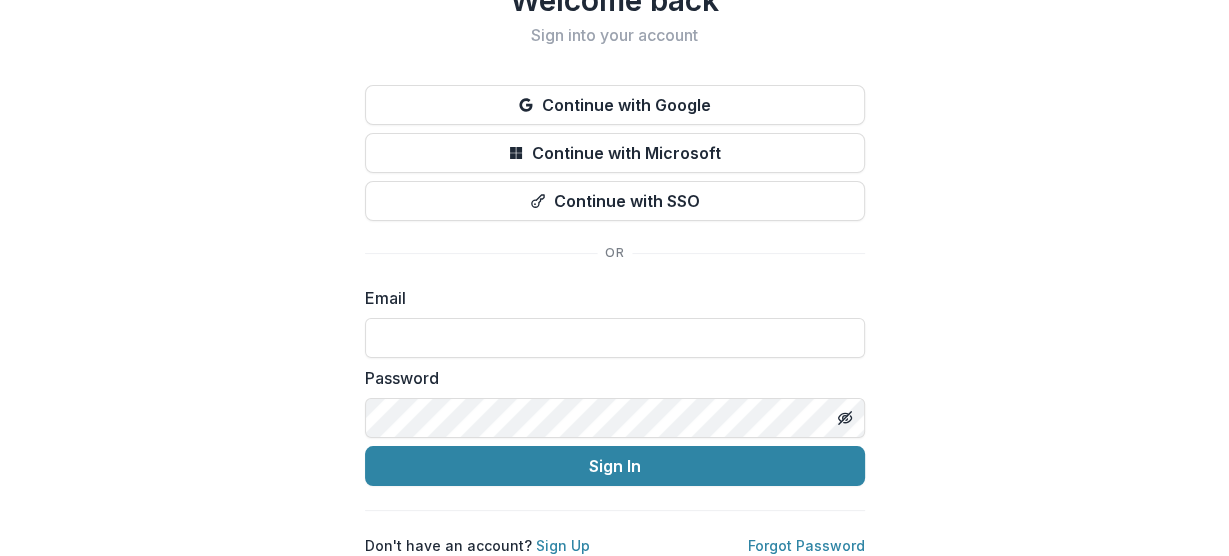scroll, scrollTop: 0, scrollLeft: 0, axis: both 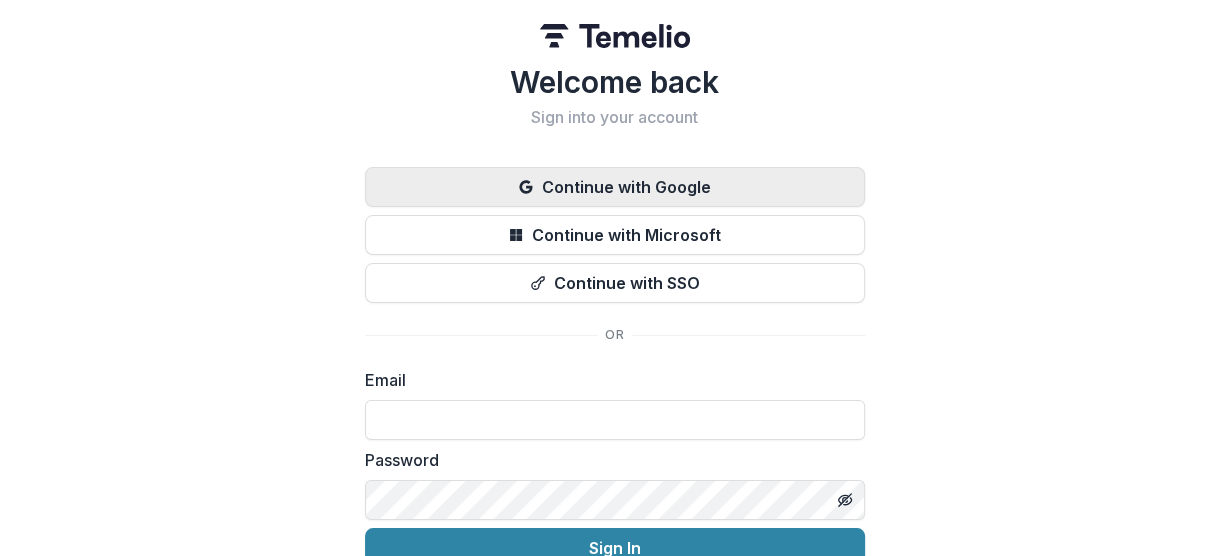 click on "Continue with Google" at bounding box center (615, 187) 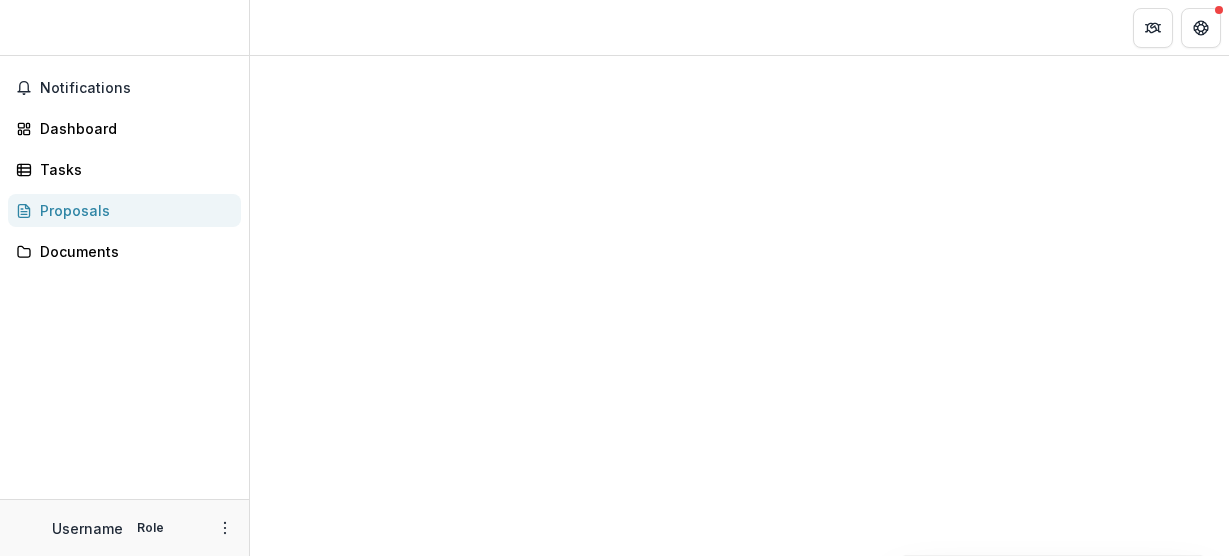 scroll, scrollTop: 0, scrollLeft: 0, axis: both 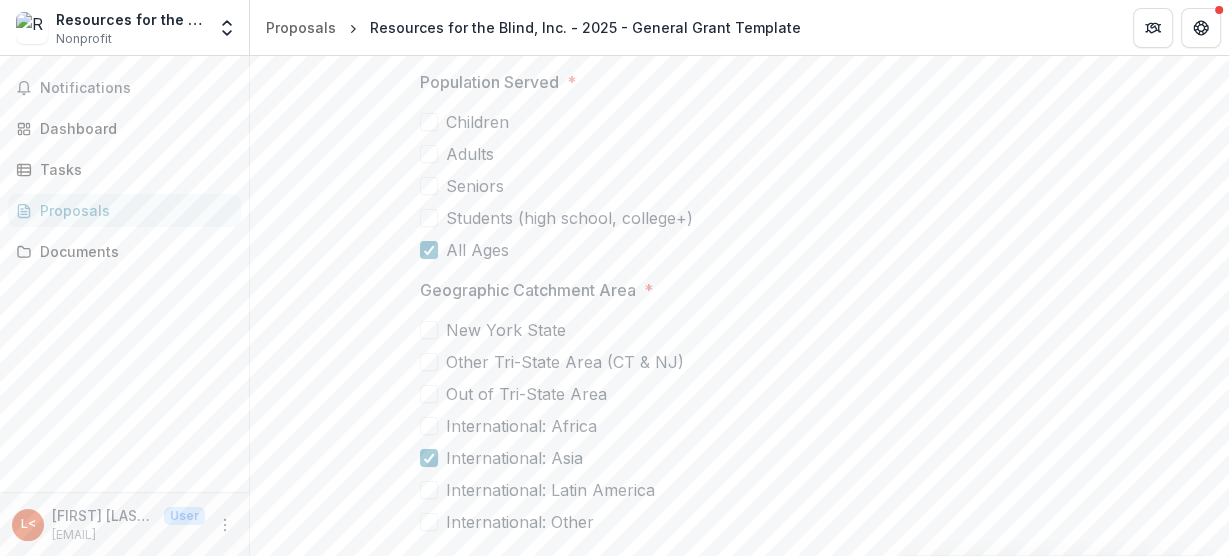 click on "Next" at bounding box center (1166, 591) 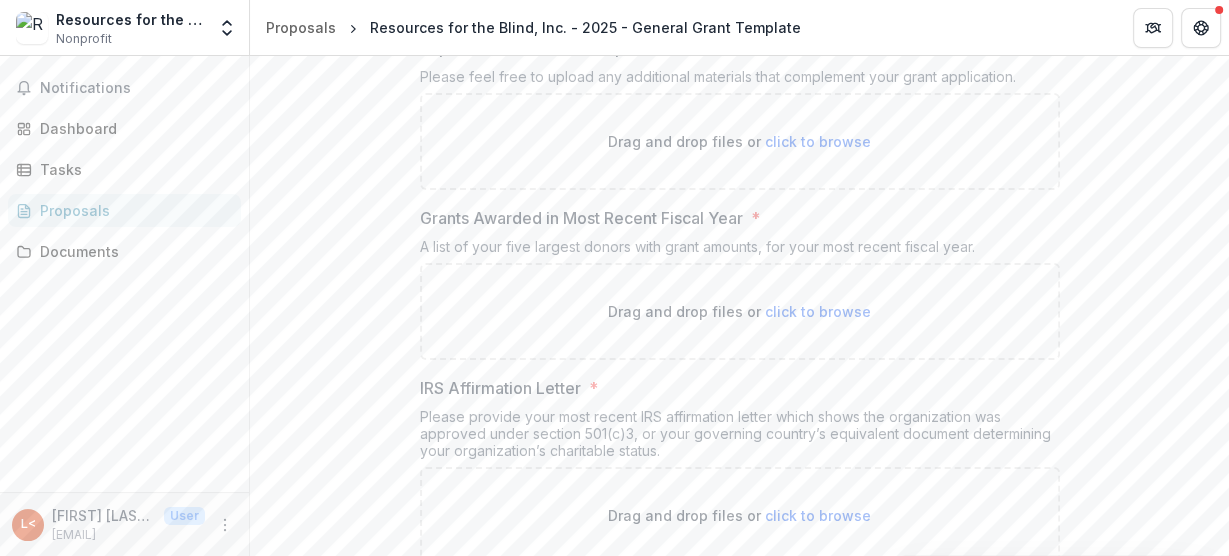 scroll, scrollTop: 8135, scrollLeft: 0, axis: vertical 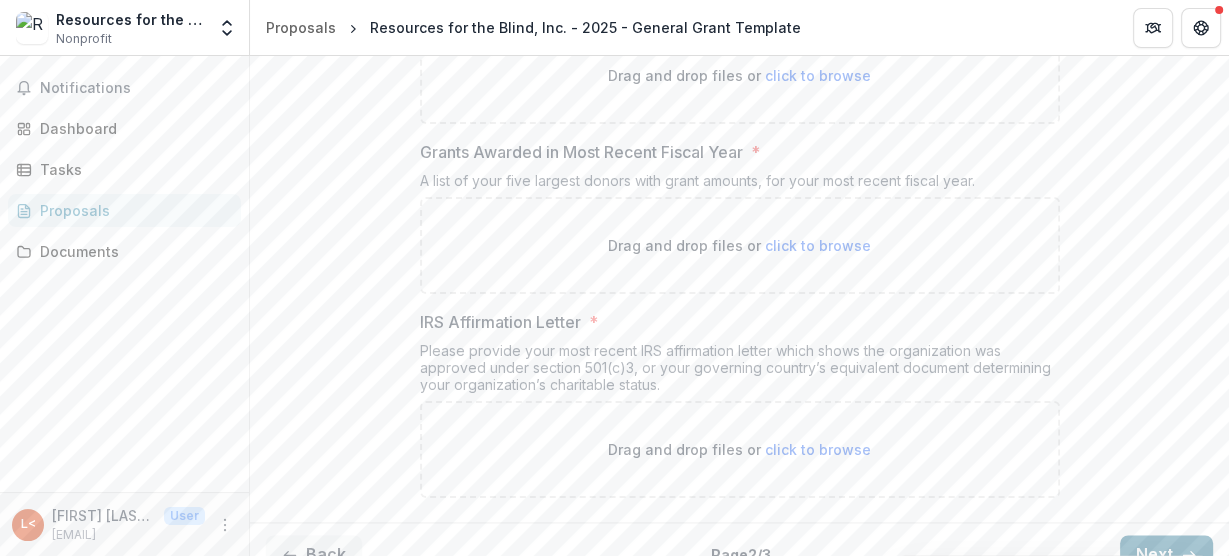 click on "Next" at bounding box center (1166, 555) 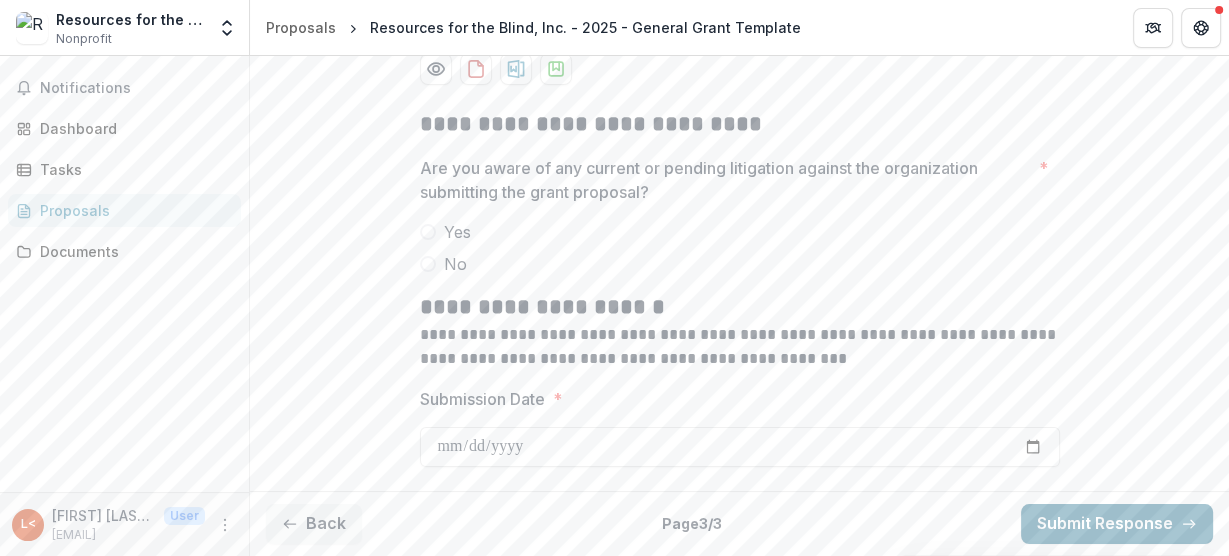 scroll, scrollTop: 248, scrollLeft: 0, axis: vertical 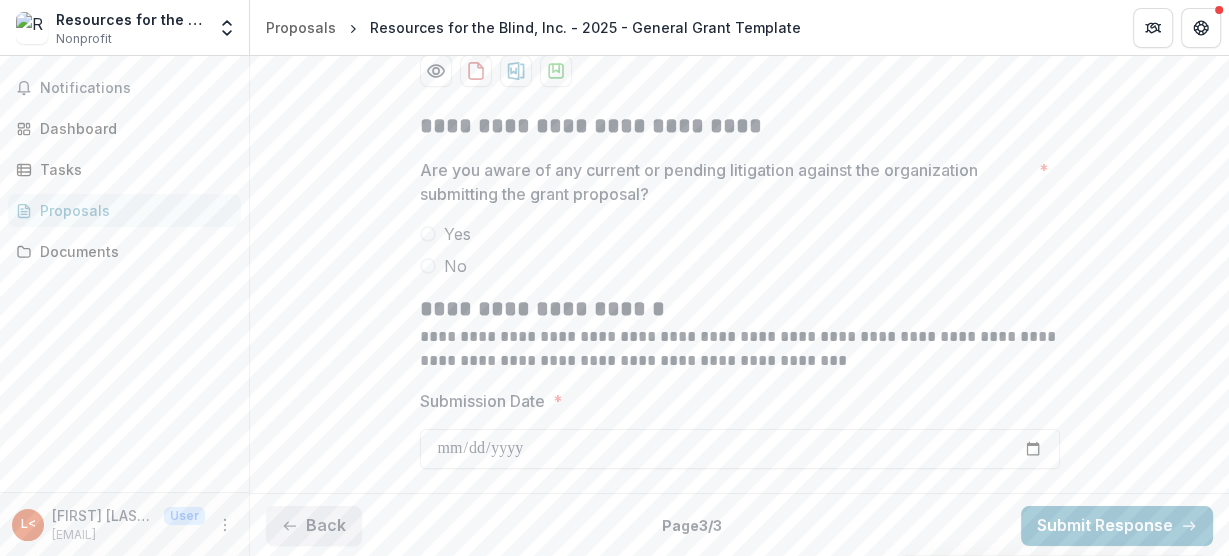 click on "Back" at bounding box center [314, 526] 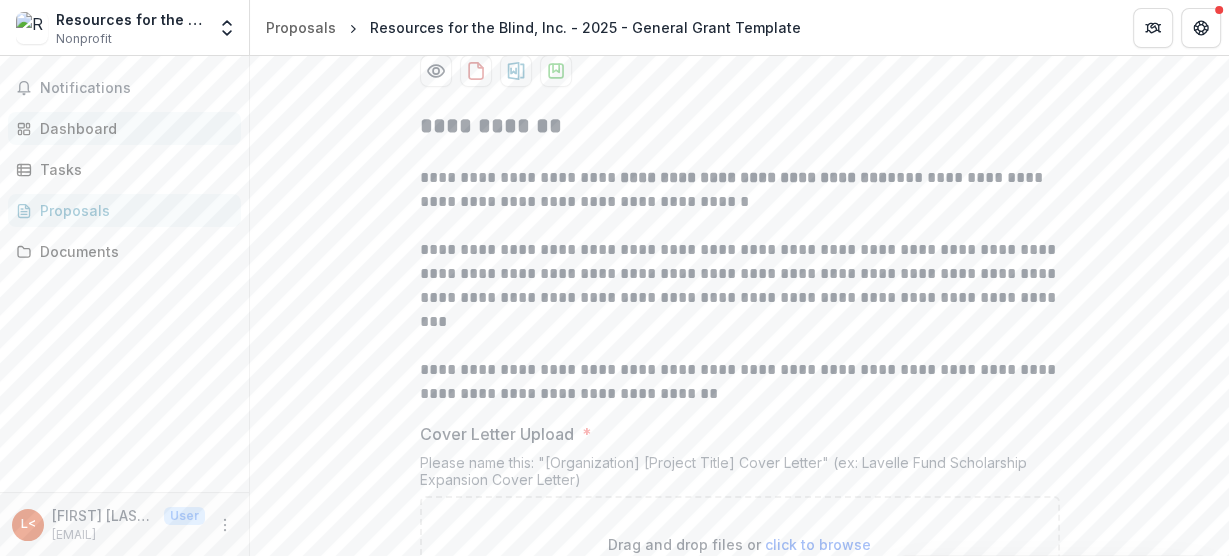 click on "Dashboard" at bounding box center (132, 128) 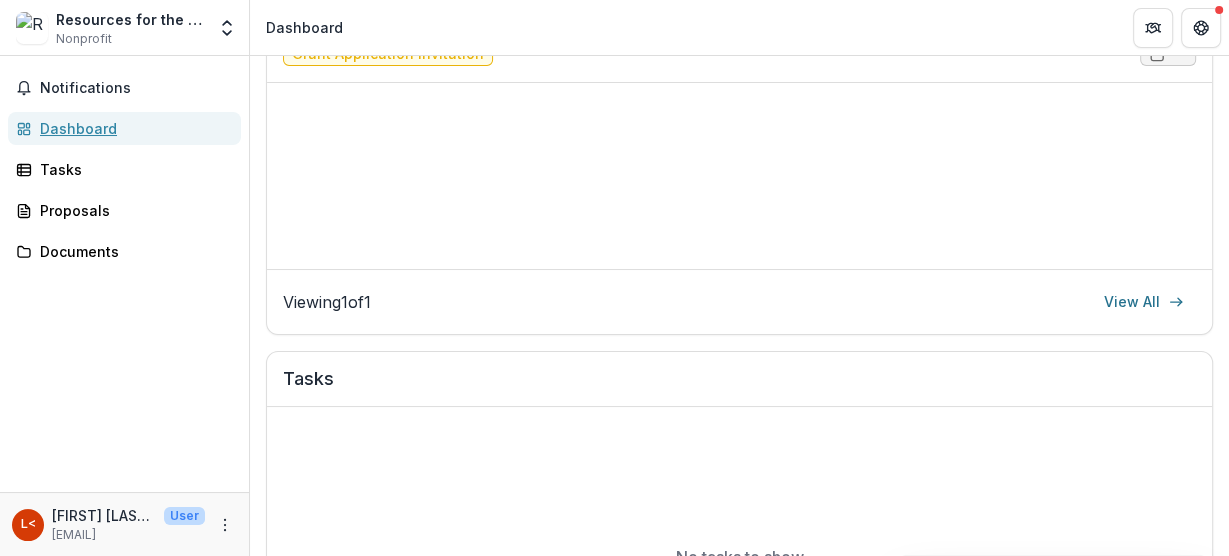 scroll, scrollTop: 248, scrollLeft: 0, axis: vertical 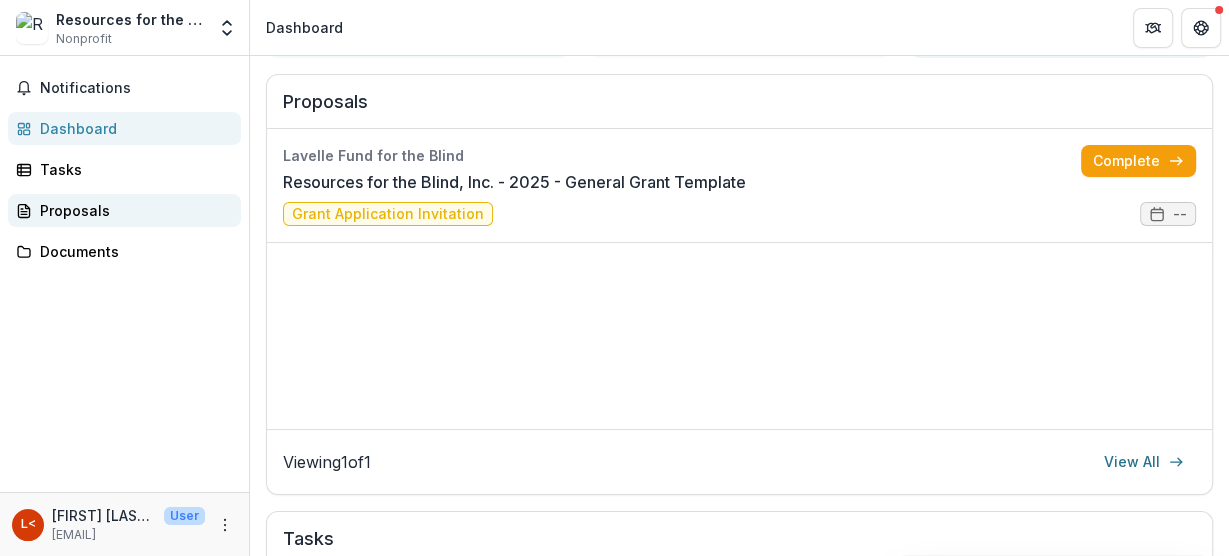 click on "Proposals" at bounding box center [132, 210] 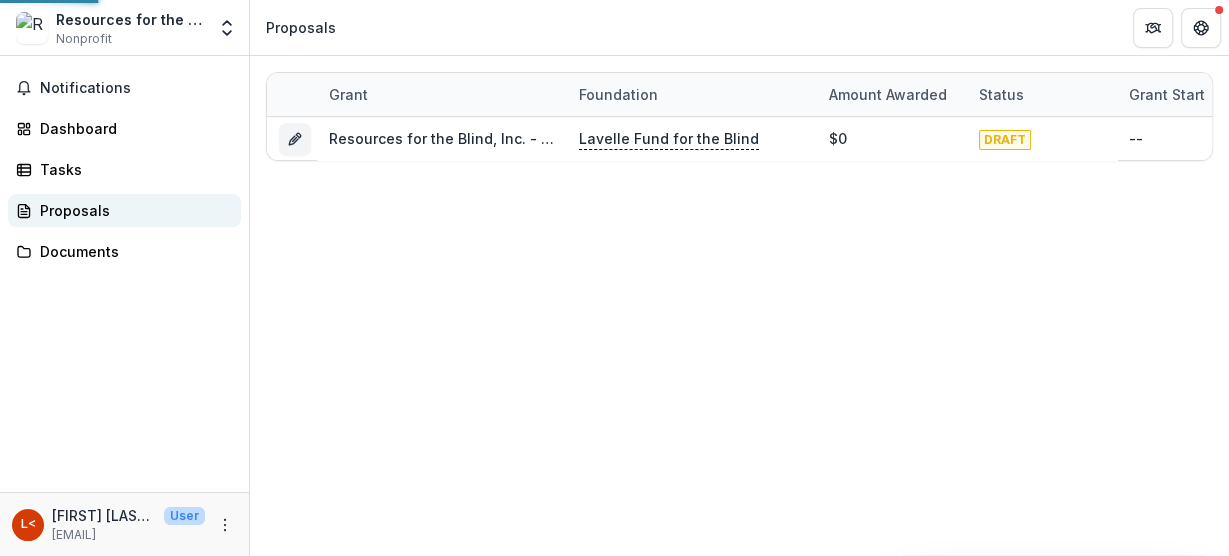 scroll, scrollTop: 0, scrollLeft: 0, axis: both 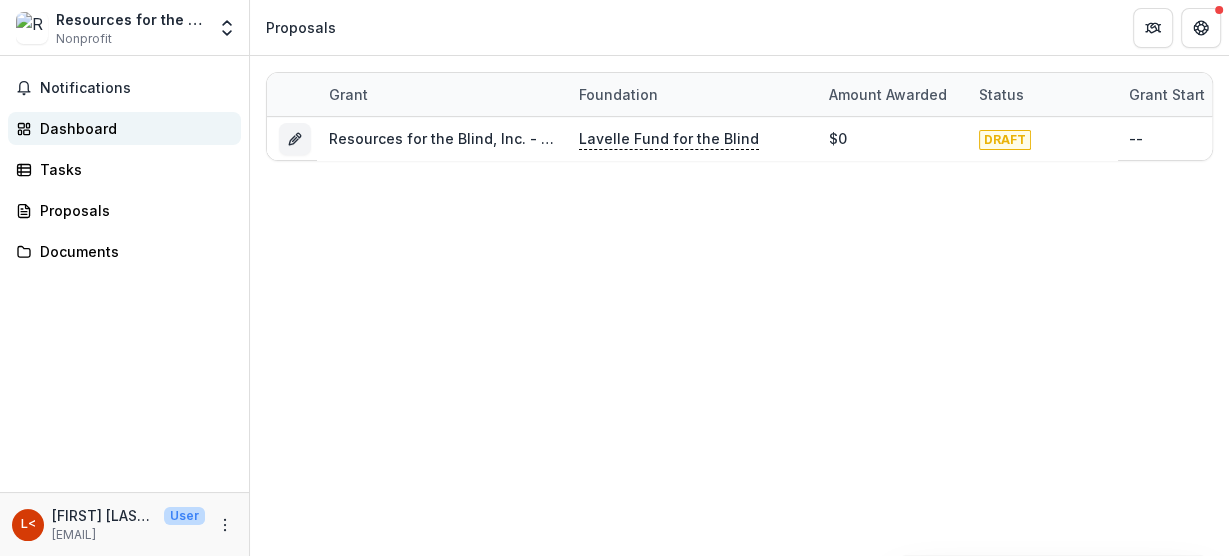 click on "Dashboard" at bounding box center (132, 128) 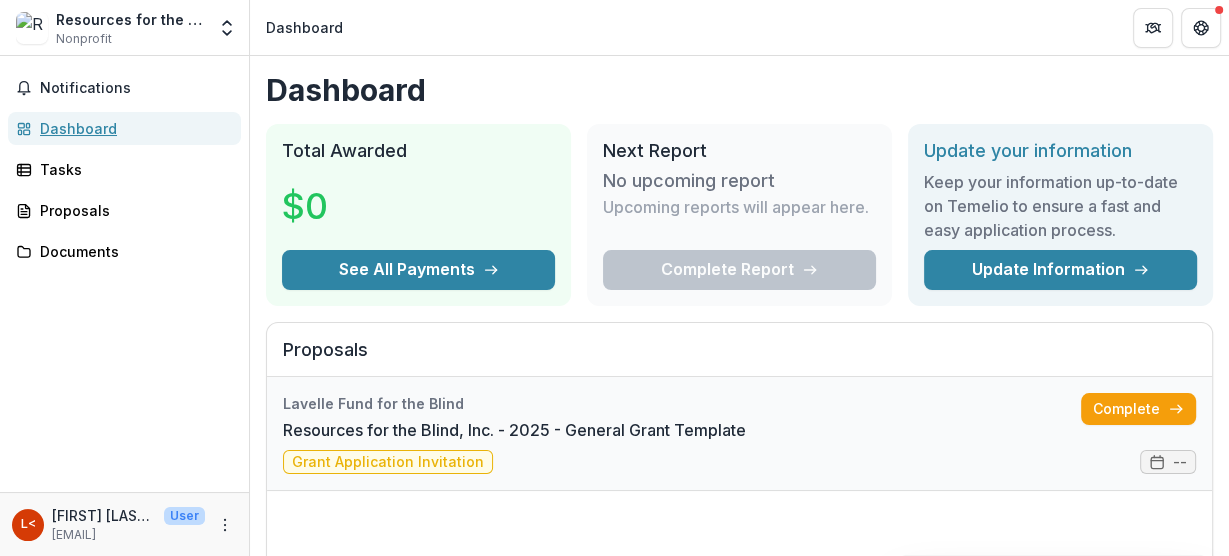 scroll, scrollTop: 80, scrollLeft: 0, axis: vertical 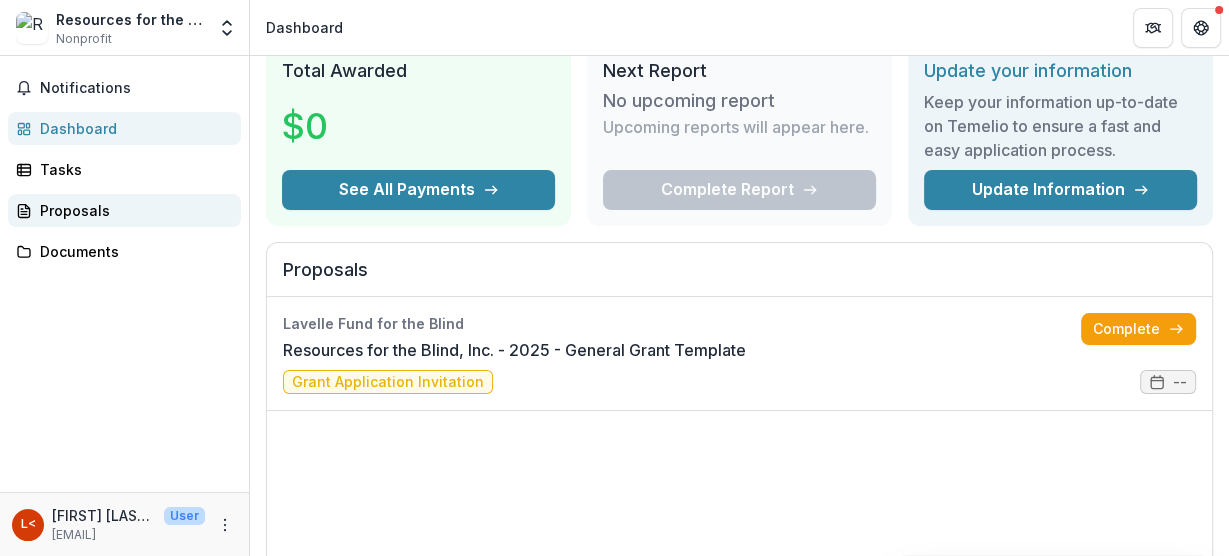 click on "Proposals" at bounding box center [132, 210] 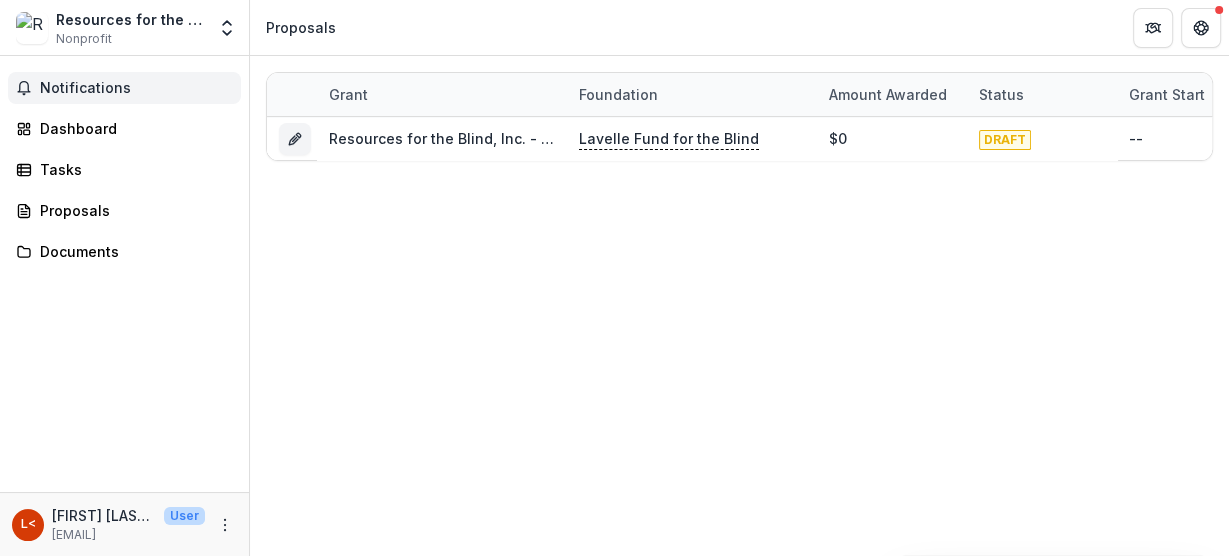 click on "Notifications" at bounding box center [136, 88] 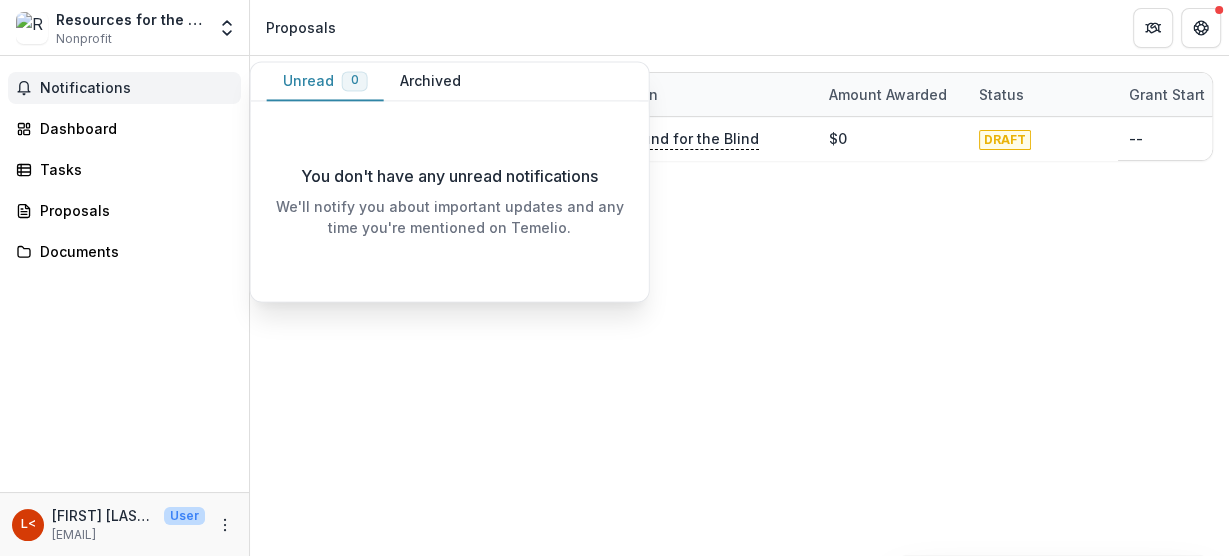 click on "Notifications" at bounding box center (136, 88) 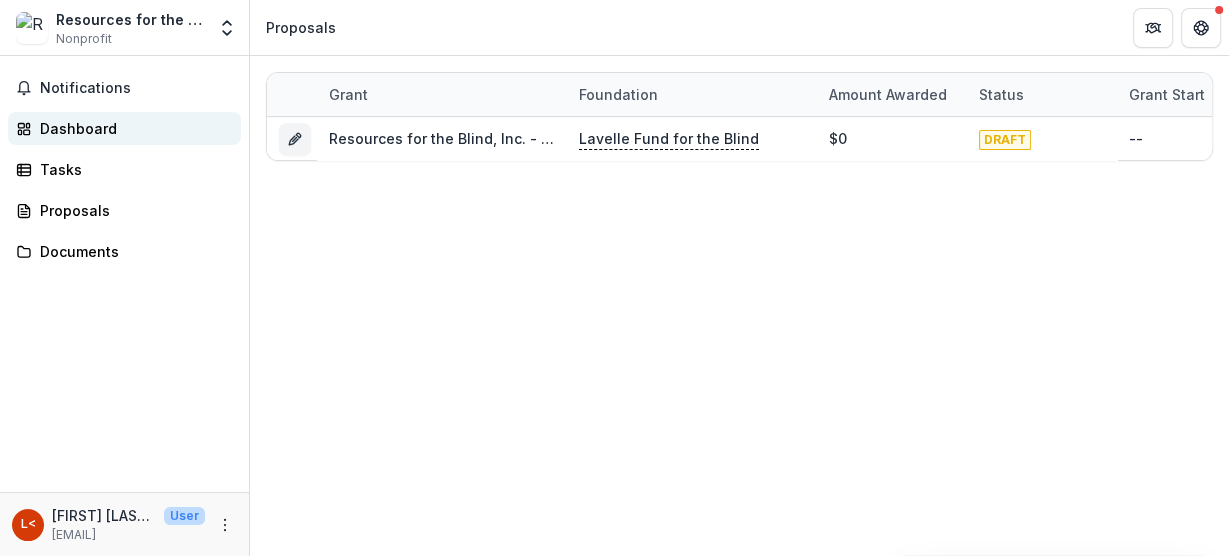 click on "Dashboard" at bounding box center [132, 128] 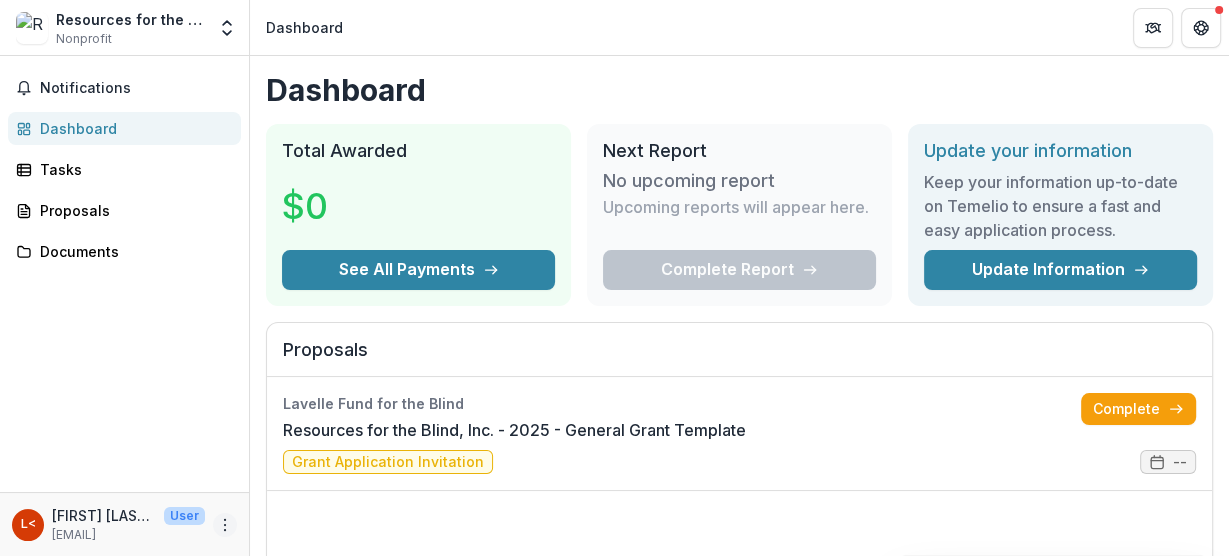 click 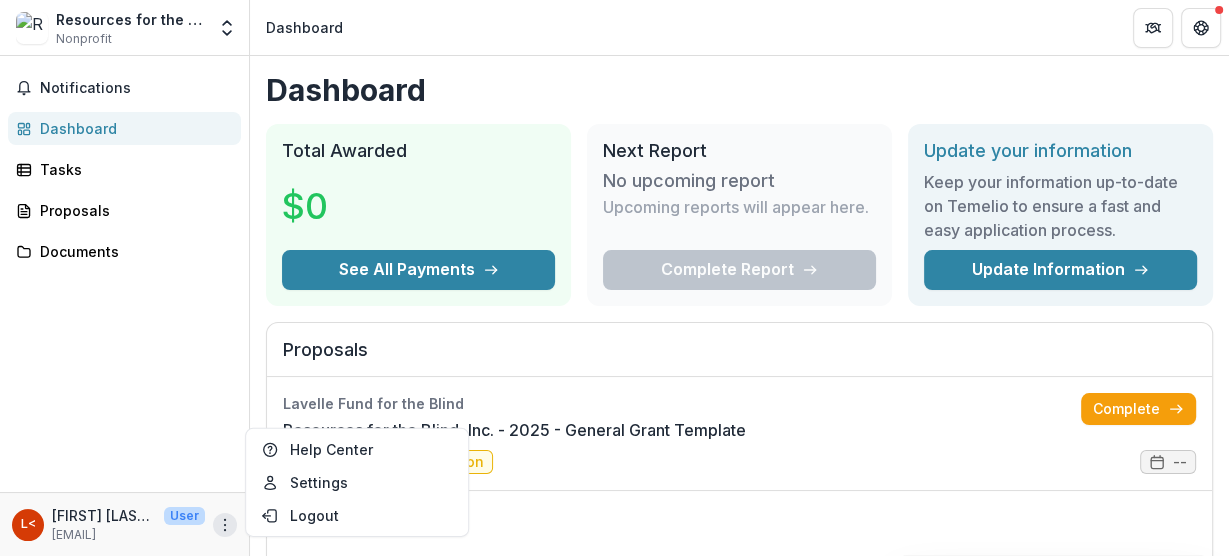 click on "Lavelle Fund for the Blind Resources for the Blind, Inc. - 2025 - General Grant Template Complete Grant Application Invitation --" at bounding box center [739, 527] 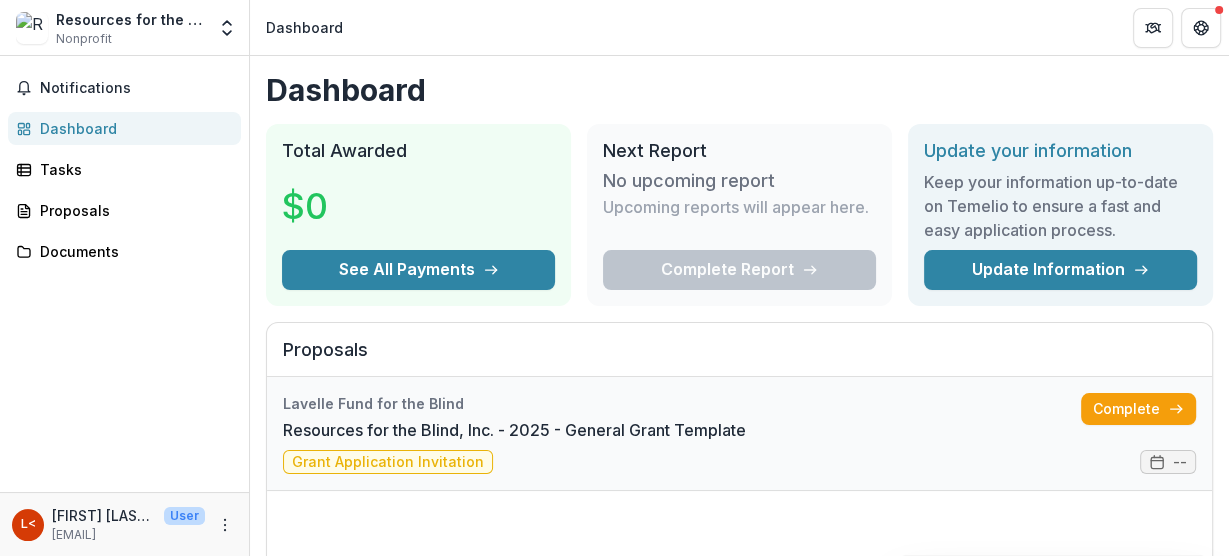 click on "Resources for the Blind, Inc. - 2025 - General Grant Template" at bounding box center (514, 430) 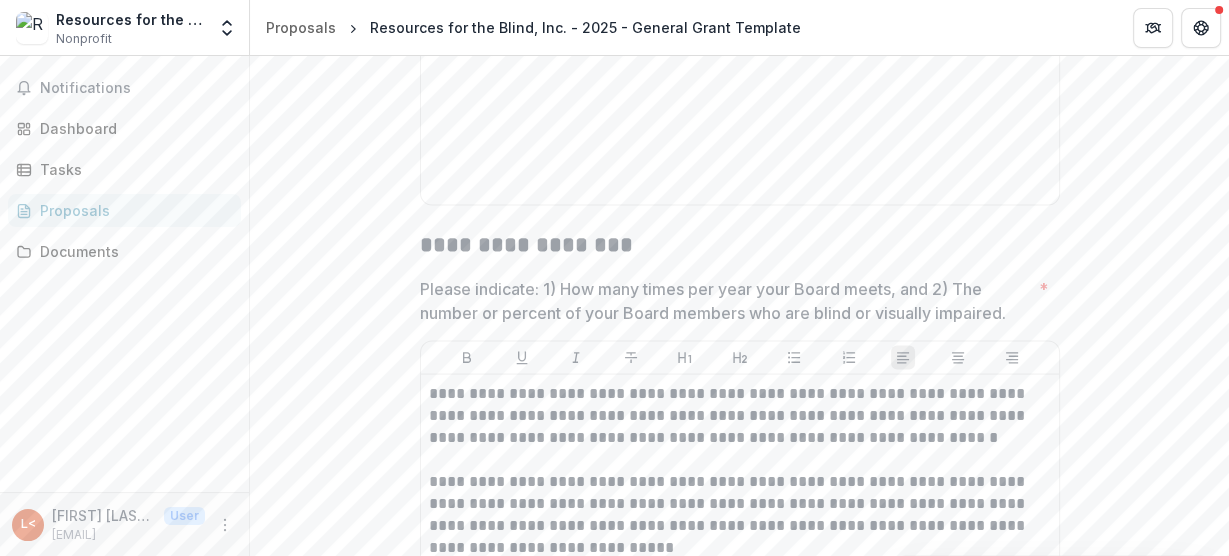 scroll, scrollTop: 3280, scrollLeft: 0, axis: vertical 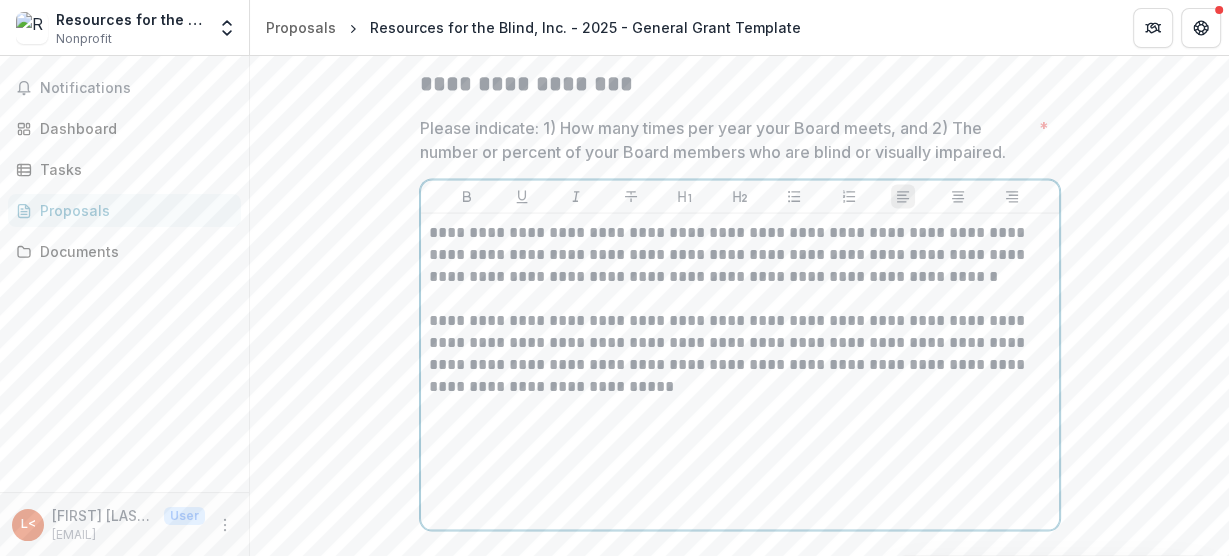click on "**********" at bounding box center [740, 354] 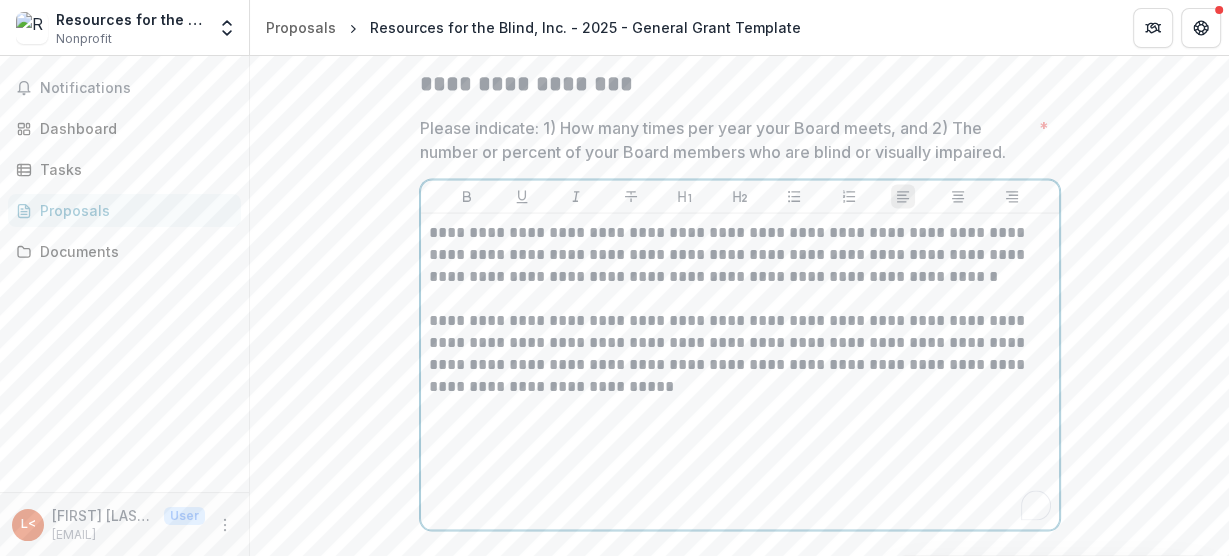 click on "**********" at bounding box center (740, 354) 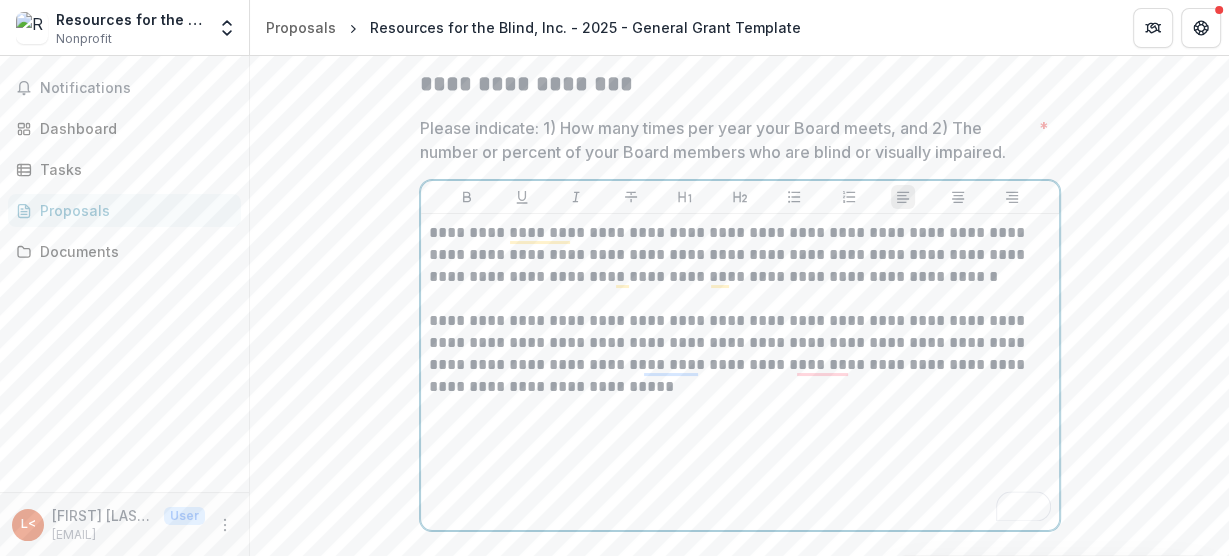 type 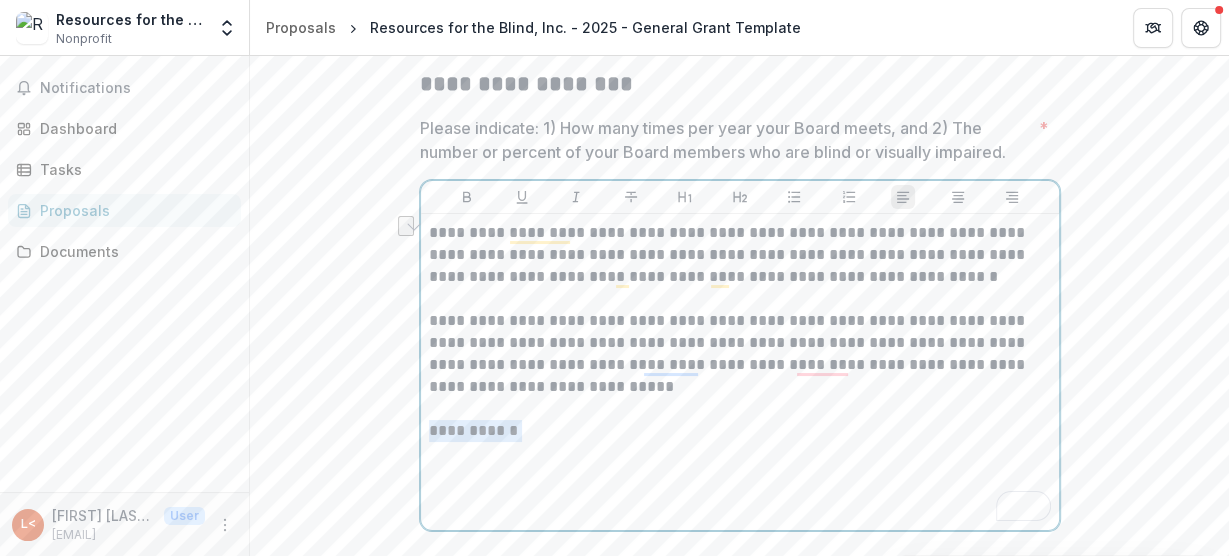 click on "**********" at bounding box center [740, 372] 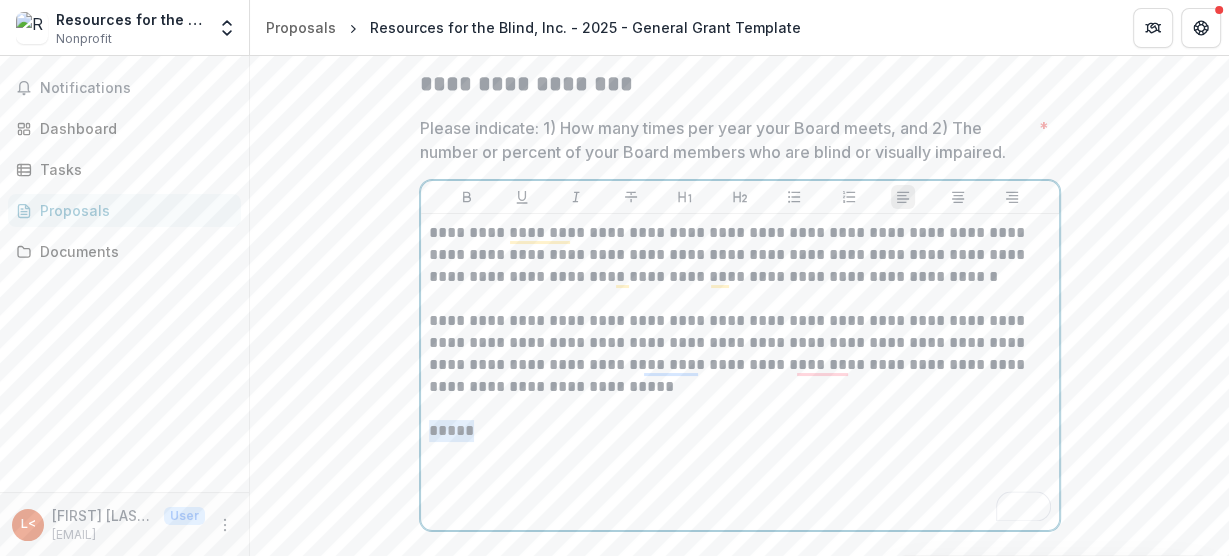scroll, scrollTop: 3200, scrollLeft: 0, axis: vertical 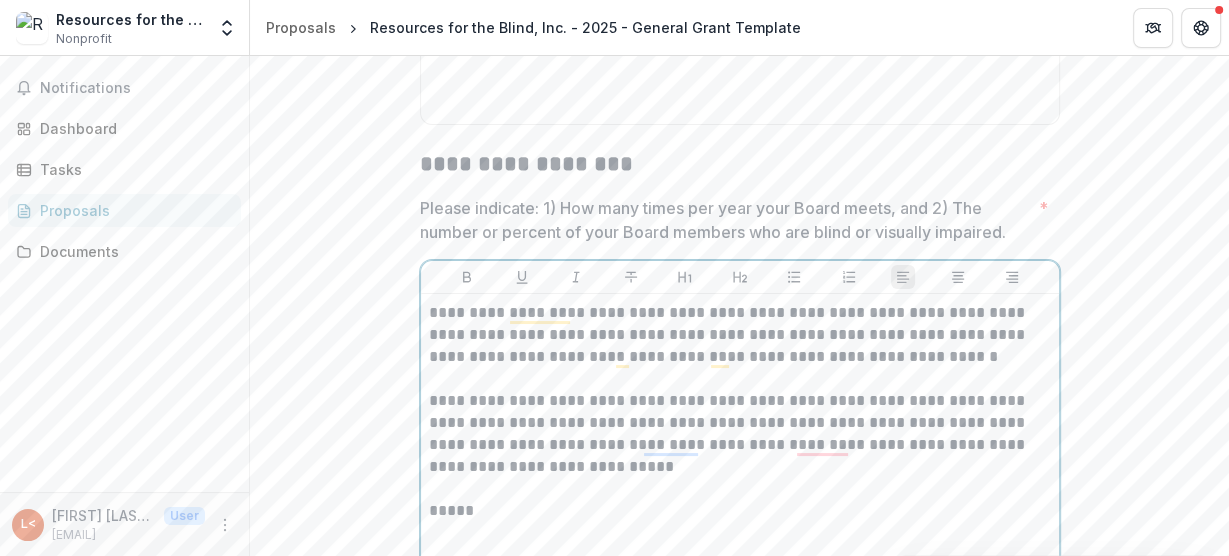 click on "*****" at bounding box center (740, 511) 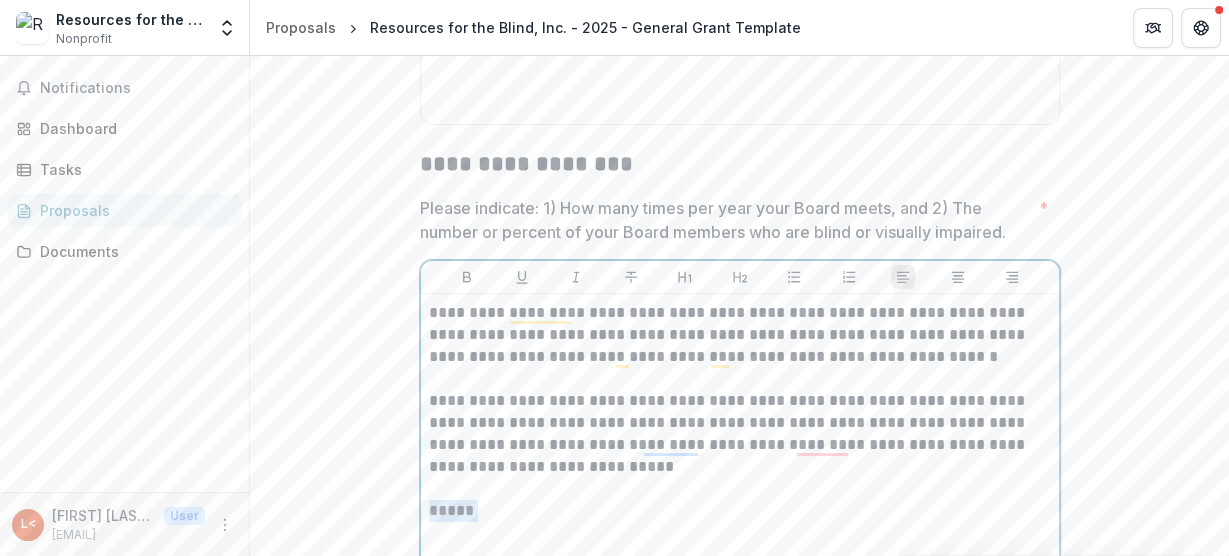 drag, startPoint x: 488, startPoint y: 502, endPoint x: 430, endPoint y: 499, distance: 58.077534 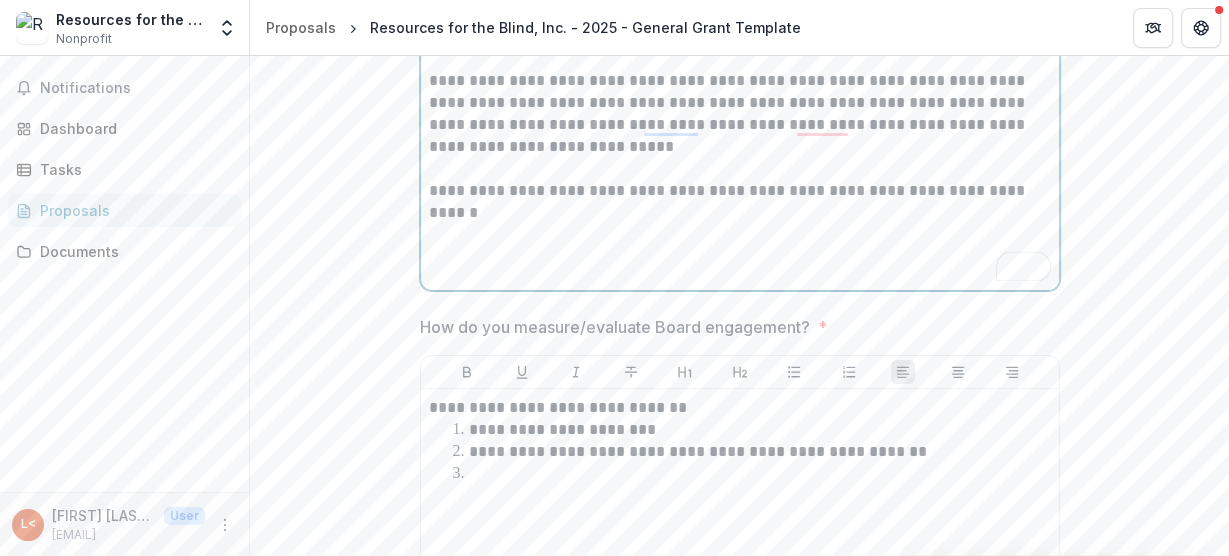 scroll, scrollTop: 3600, scrollLeft: 0, axis: vertical 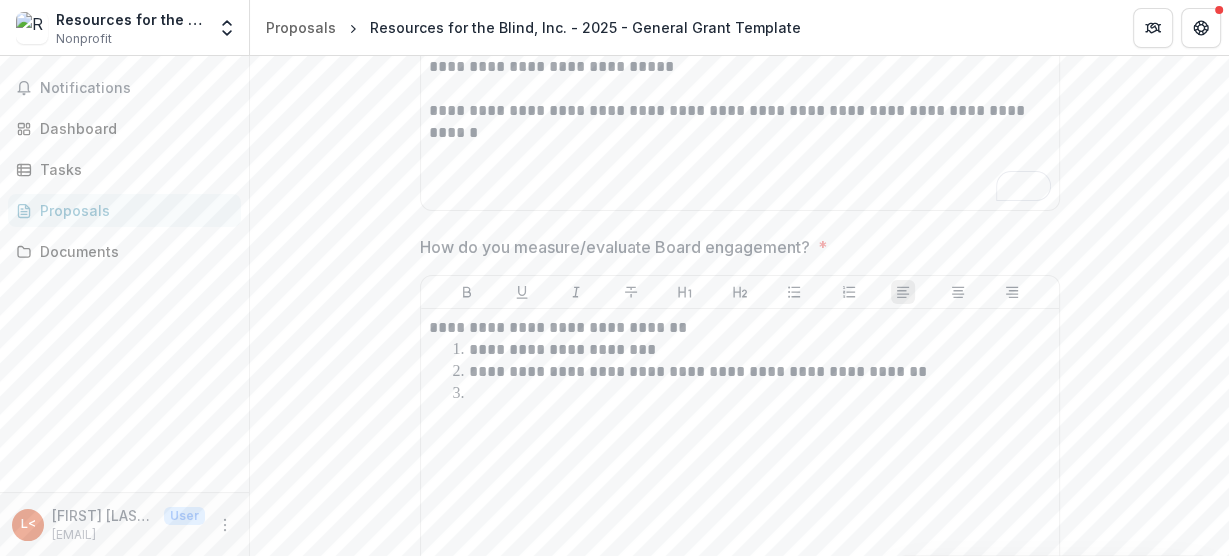 click on "How do you measure/evaluate Board engagement?" at bounding box center (615, 247) 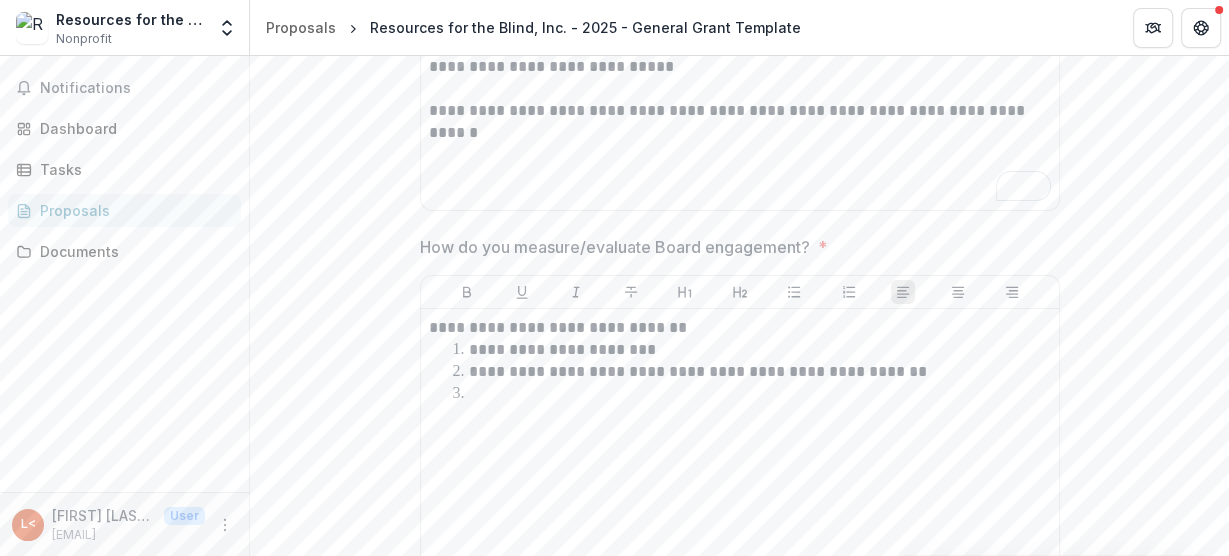click on "How do you measure/evaluate Board engagement?" at bounding box center [615, 247] 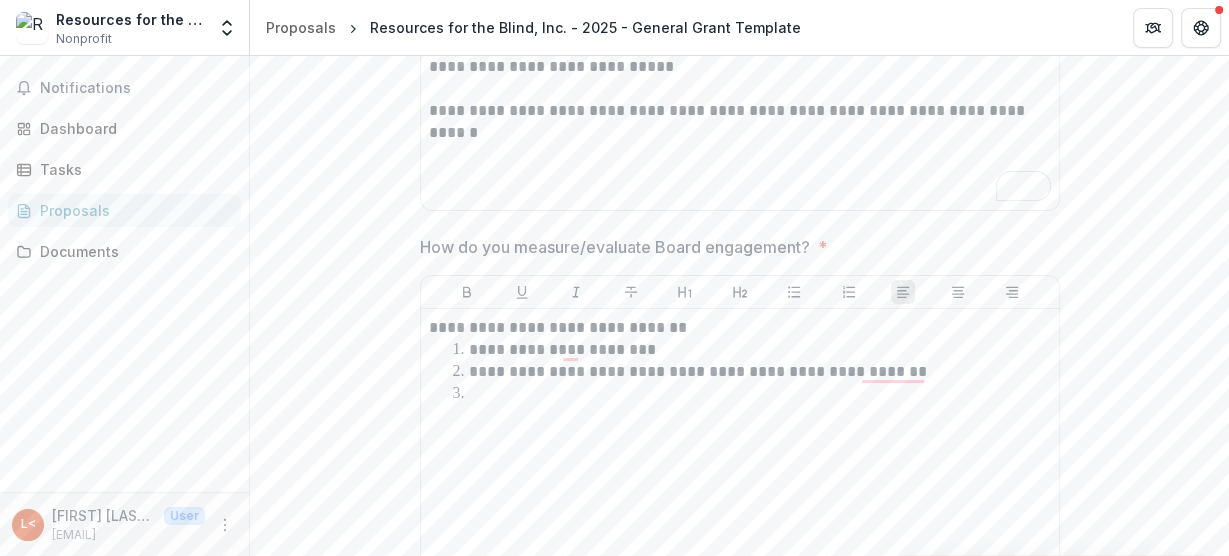 click on "How do you measure/evaluate Board engagement?" at bounding box center [615, 247] 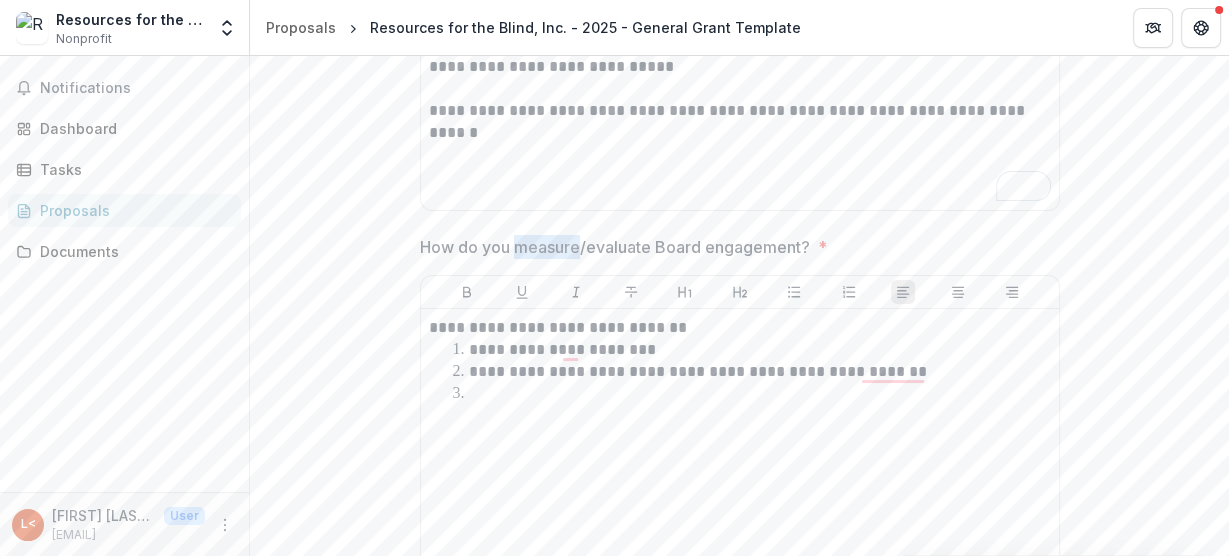 click on "How do you measure/evaluate Board engagement?" at bounding box center (615, 247) 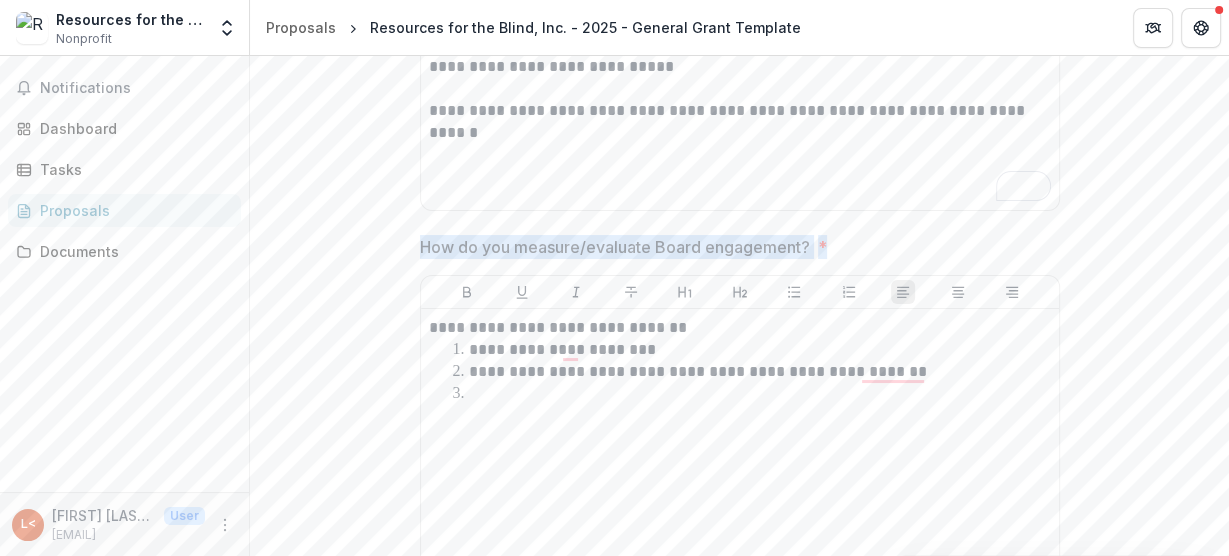 drag, startPoint x: 415, startPoint y: 240, endPoint x: 849, endPoint y: 246, distance: 434.04147 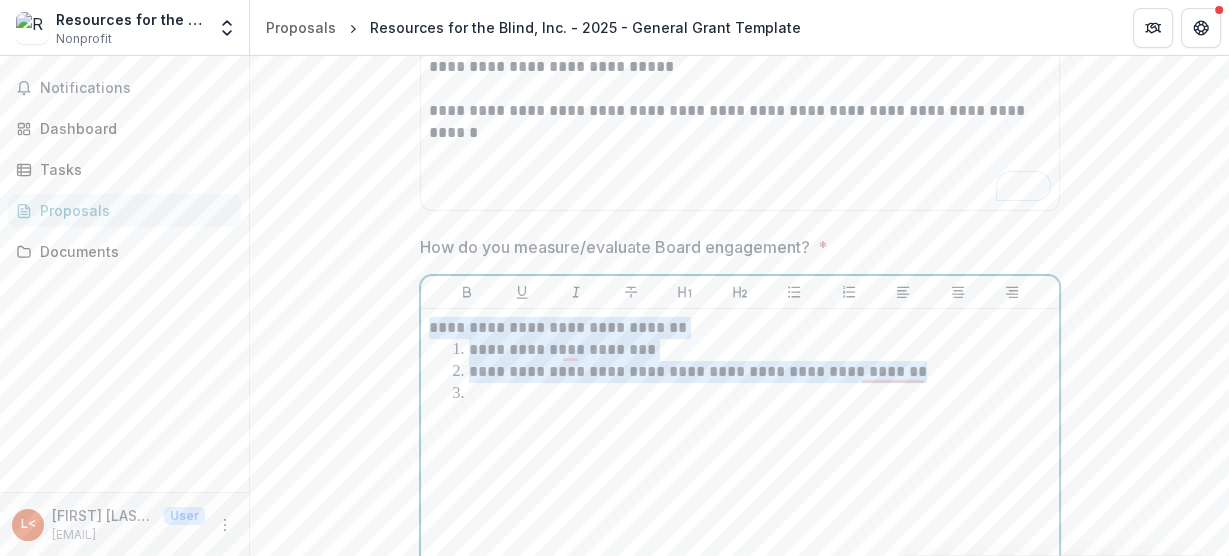 drag, startPoint x: 474, startPoint y: 396, endPoint x: 422, endPoint y: 305, distance: 104.80935 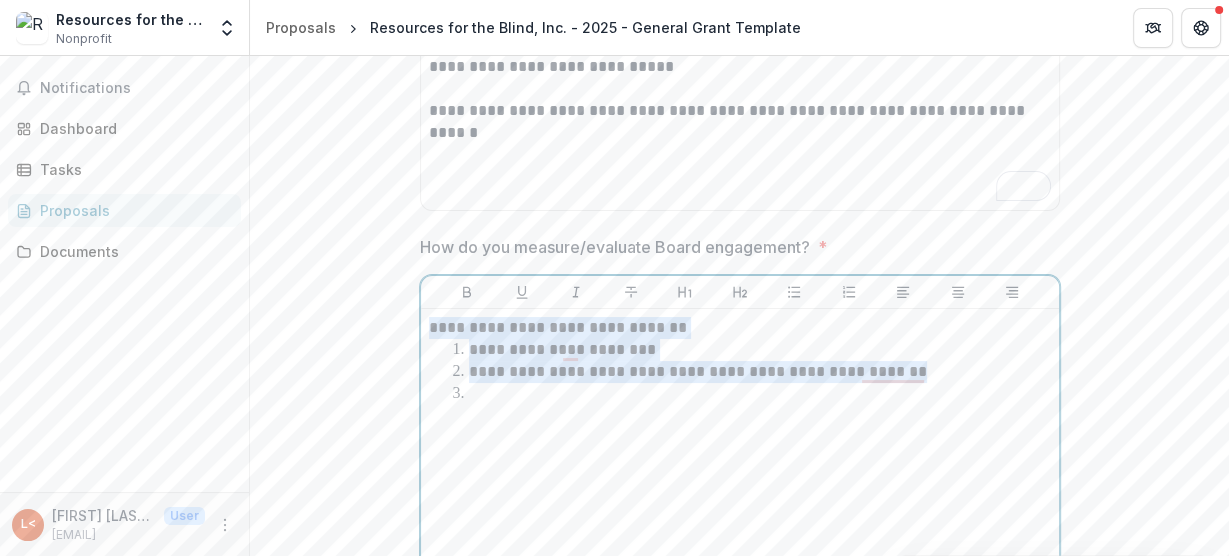 click on "**********" at bounding box center [740, 467] 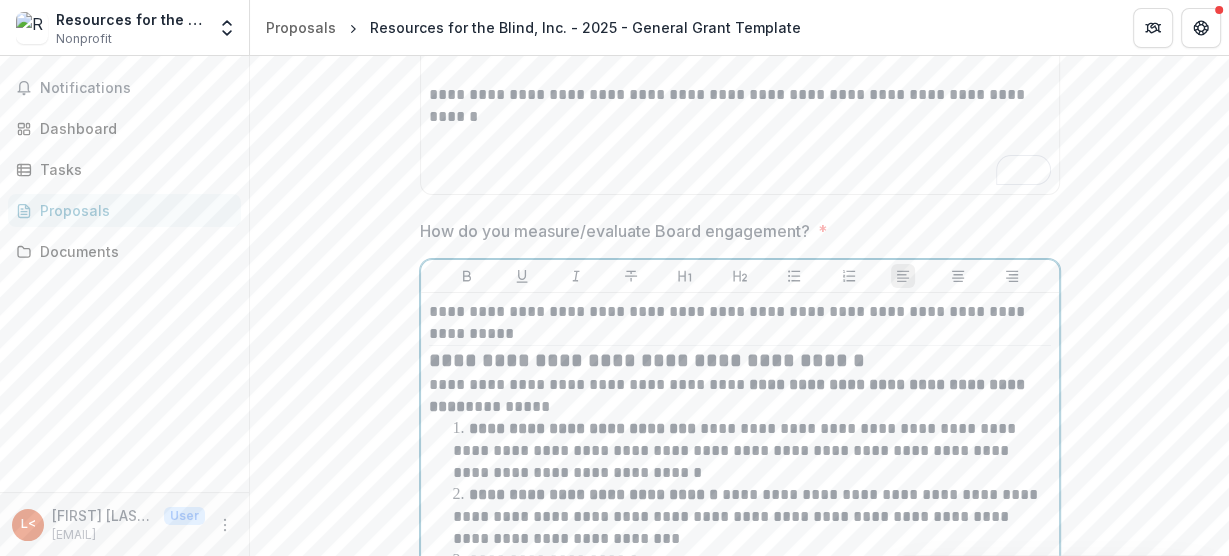 scroll, scrollTop: 3536, scrollLeft: 0, axis: vertical 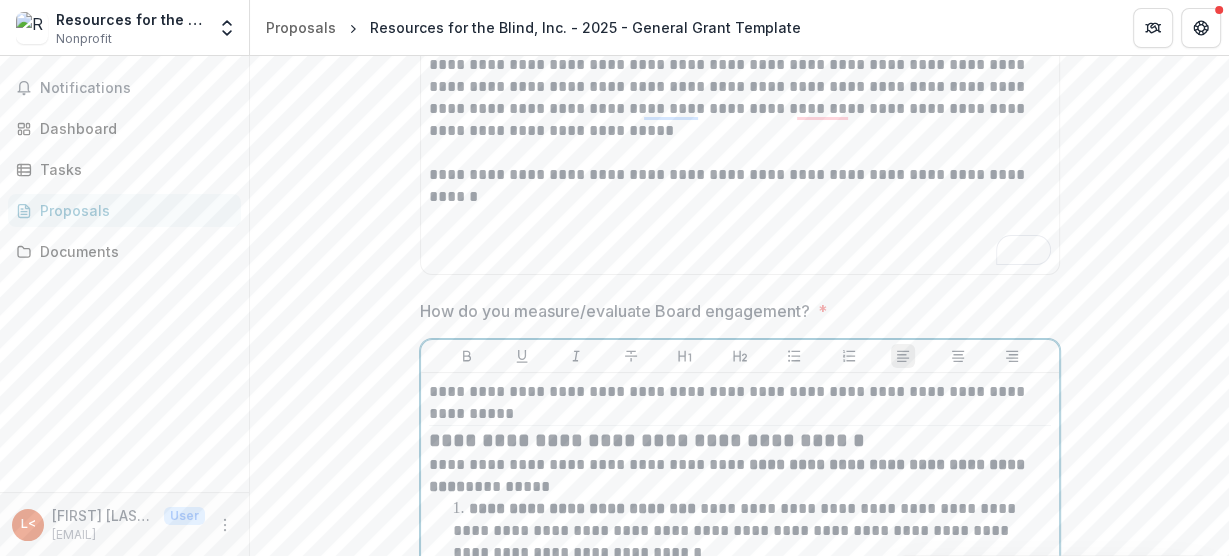 click on "**********" at bounding box center [740, 403] 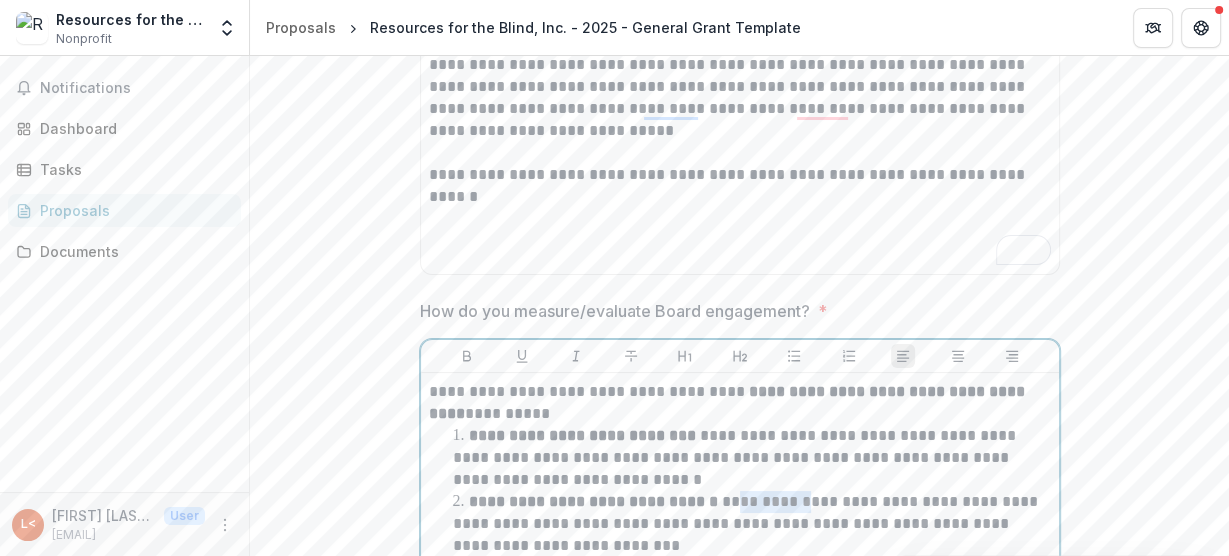 type 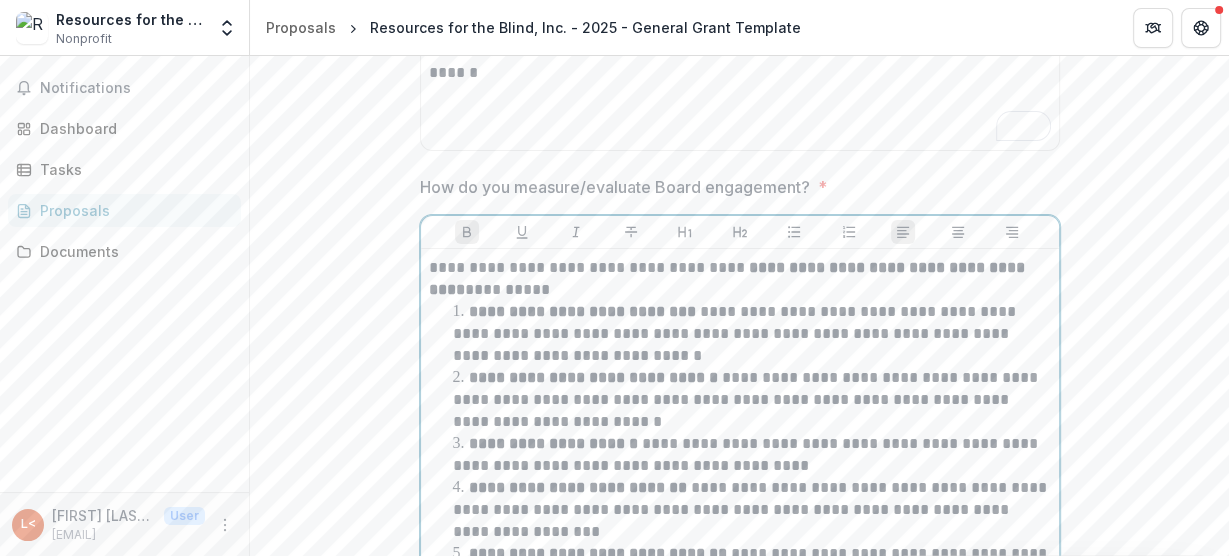 scroll, scrollTop: 3682, scrollLeft: 0, axis: vertical 